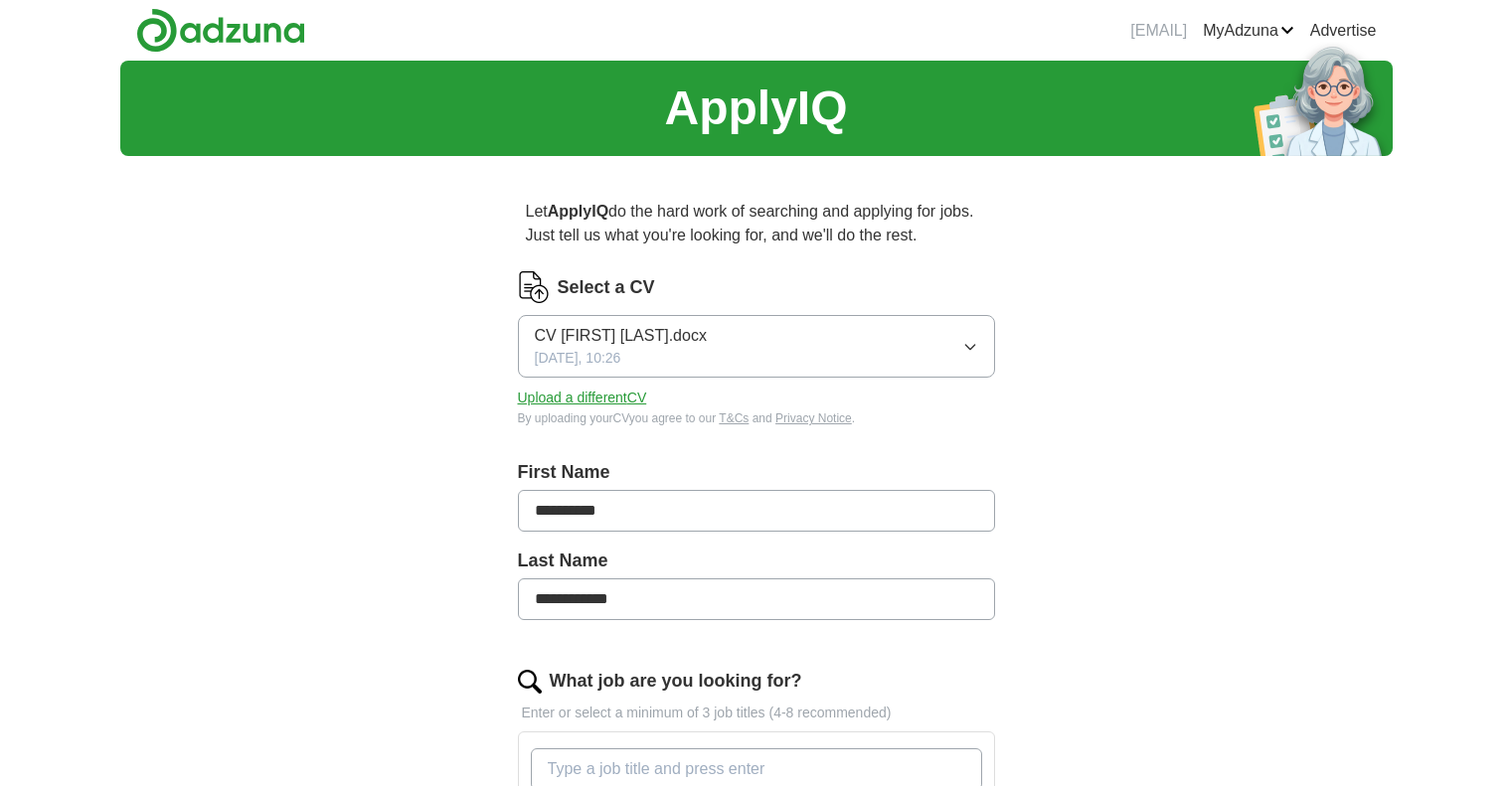 scroll, scrollTop: 0, scrollLeft: 0, axis: both 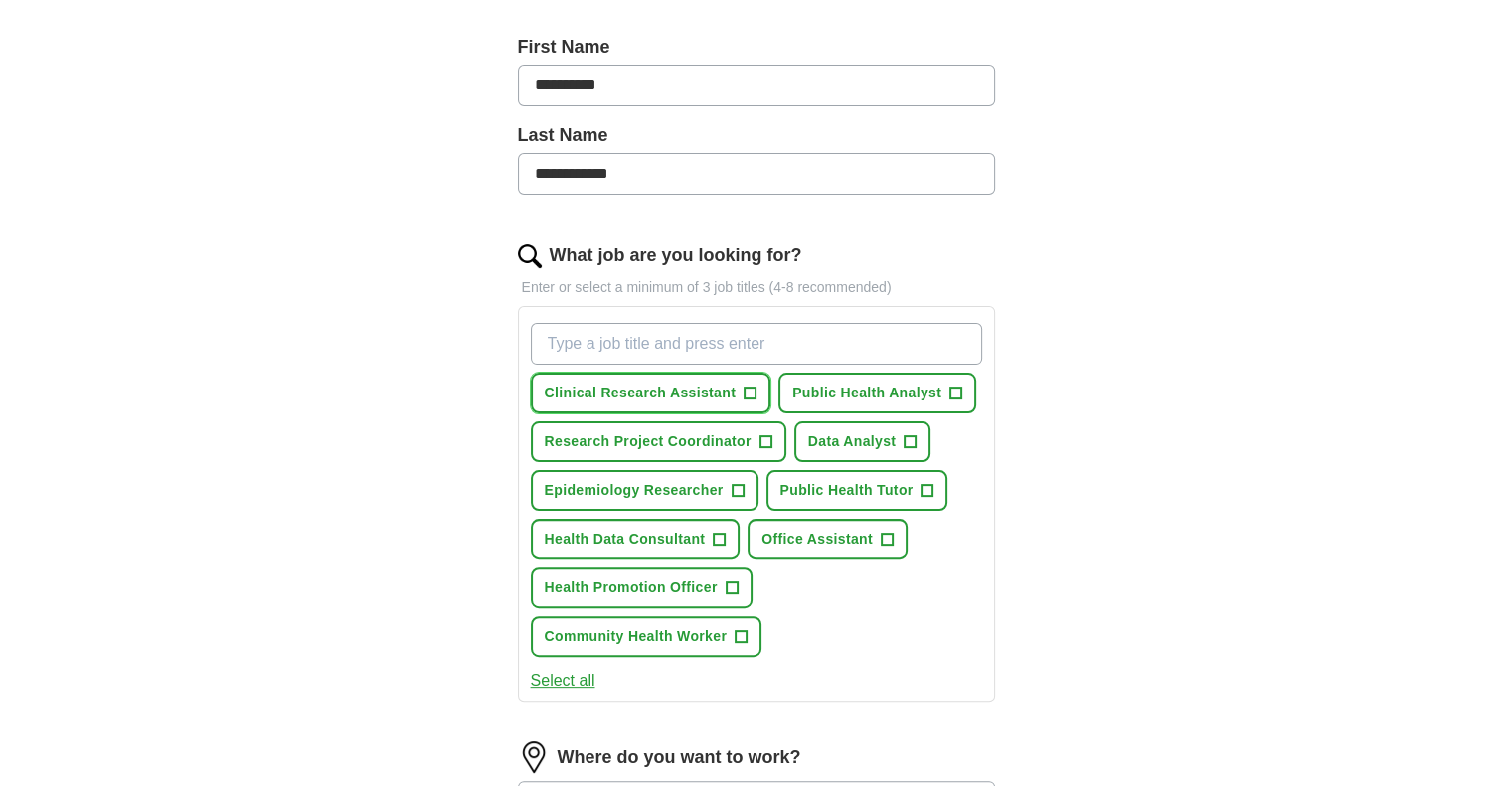 click on "+" at bounding box center [751, 393] 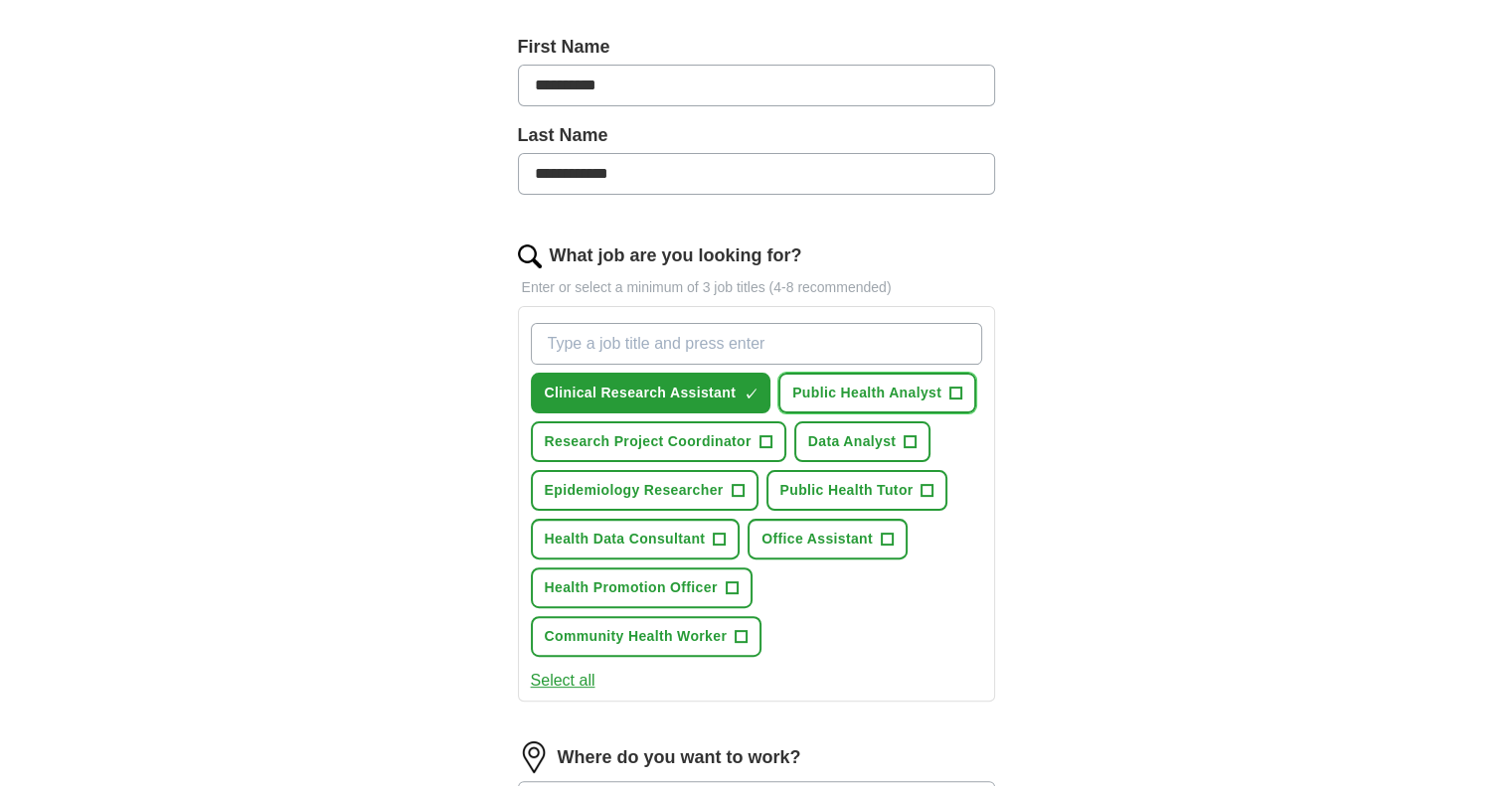 click on "+" at bounding box center (956, 393) 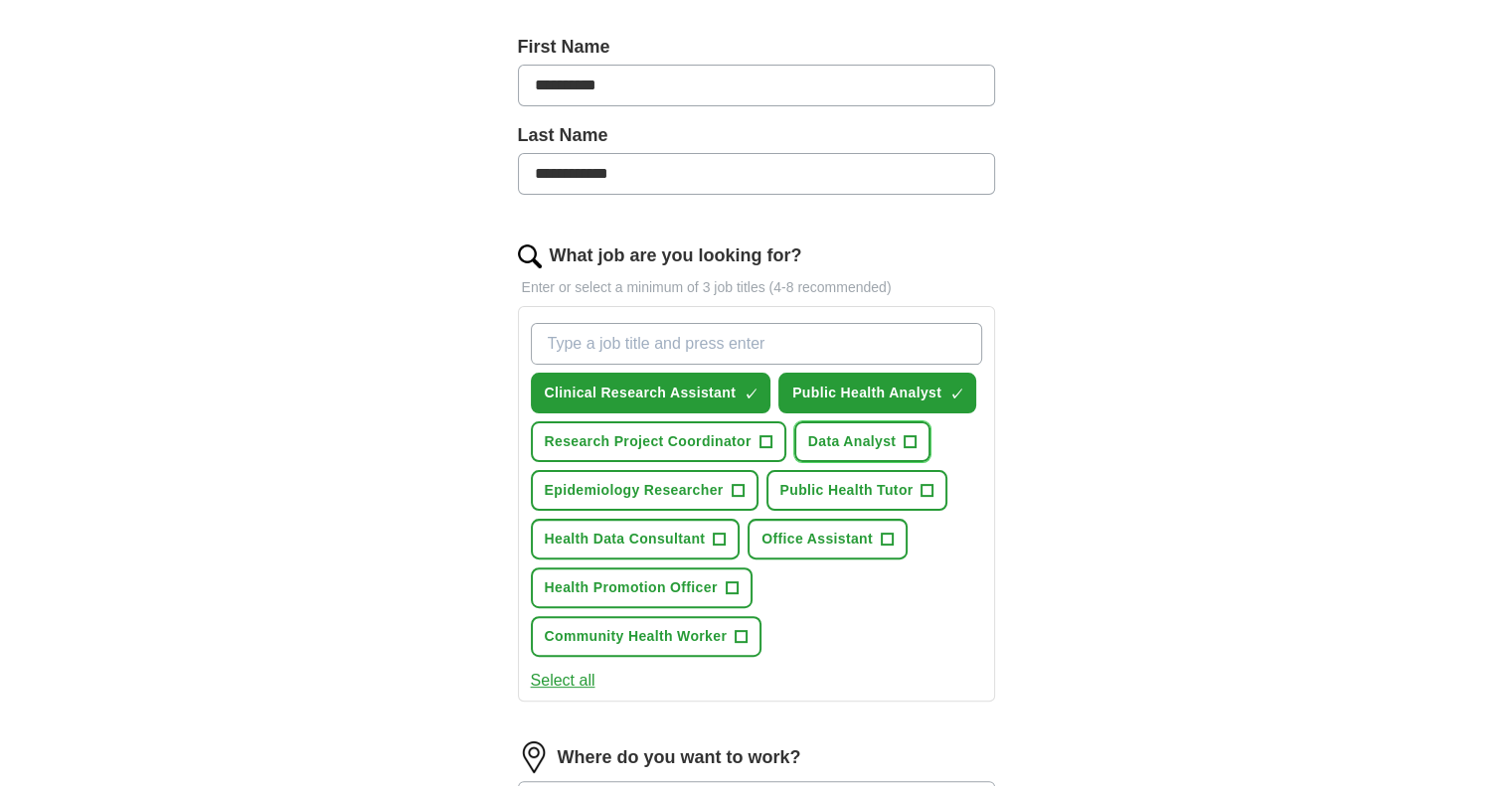 click on "+" at bounding box center [911, 442] 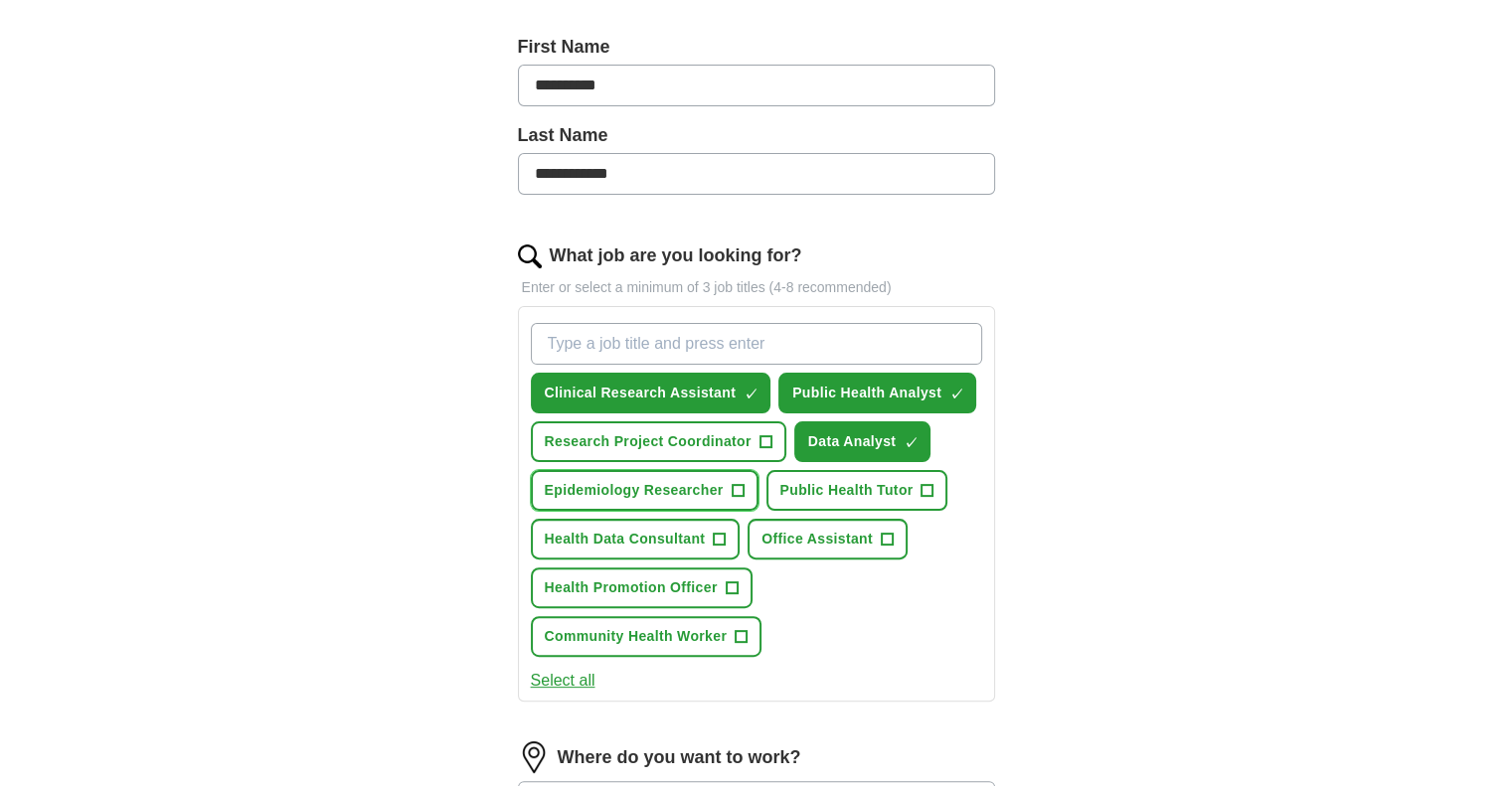 click on "Epidemiology Researcher +" at bounding box center [644, 490] 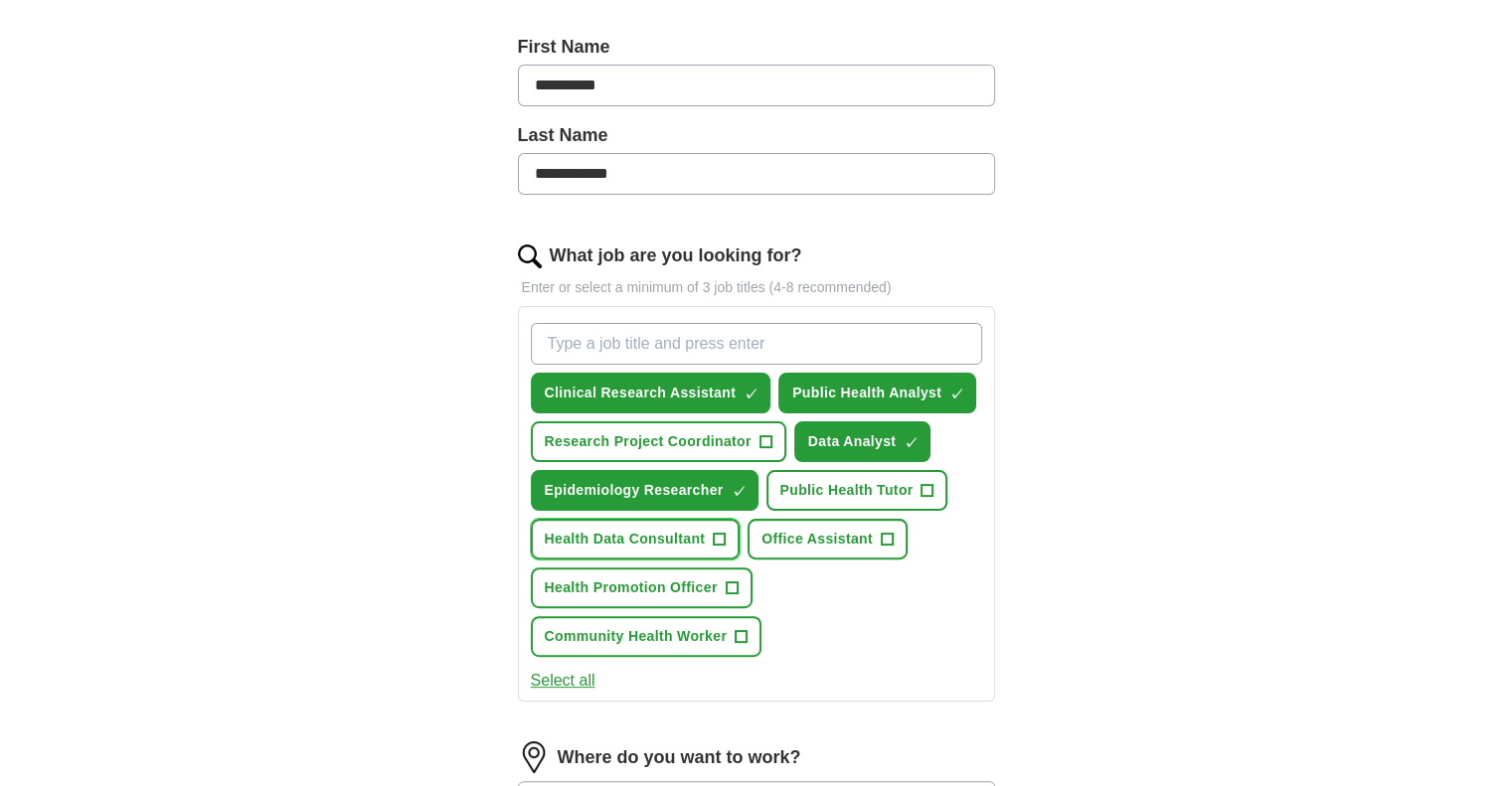 click on "+" at bounding box center (720, 540) 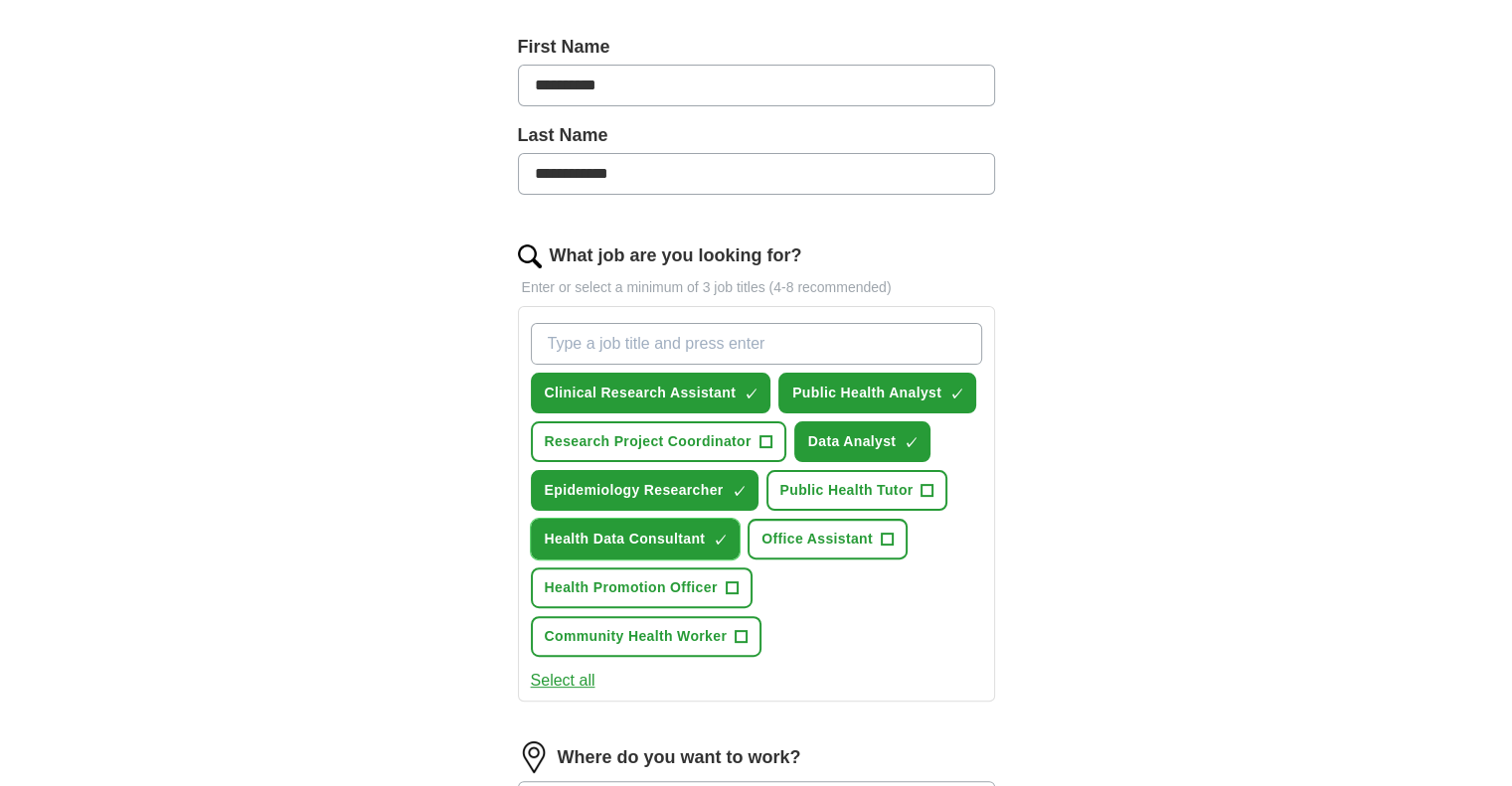 click on "✓" at bounding box center [720, 541] 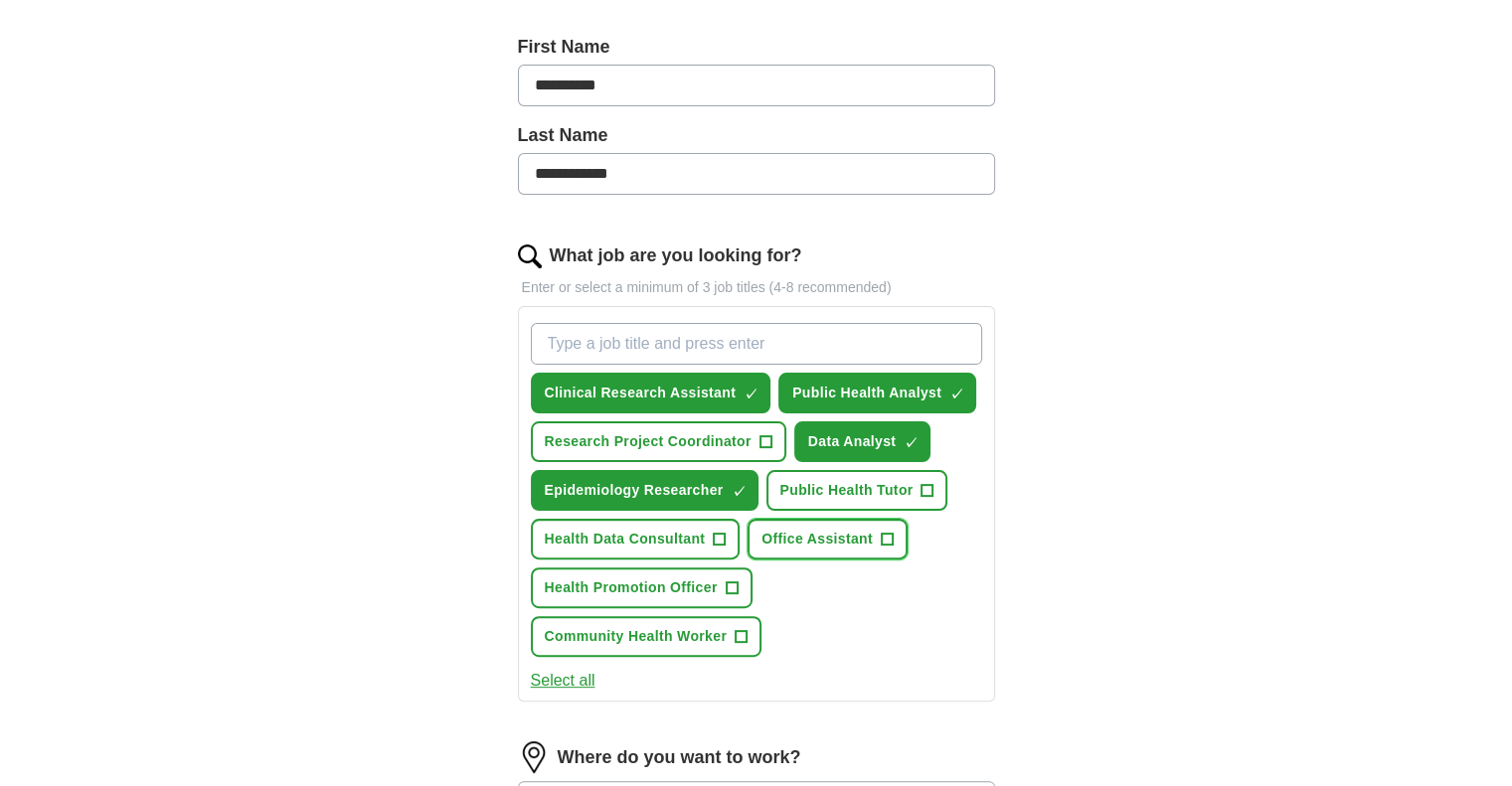 click on "+" at bounding box center [887, 540] 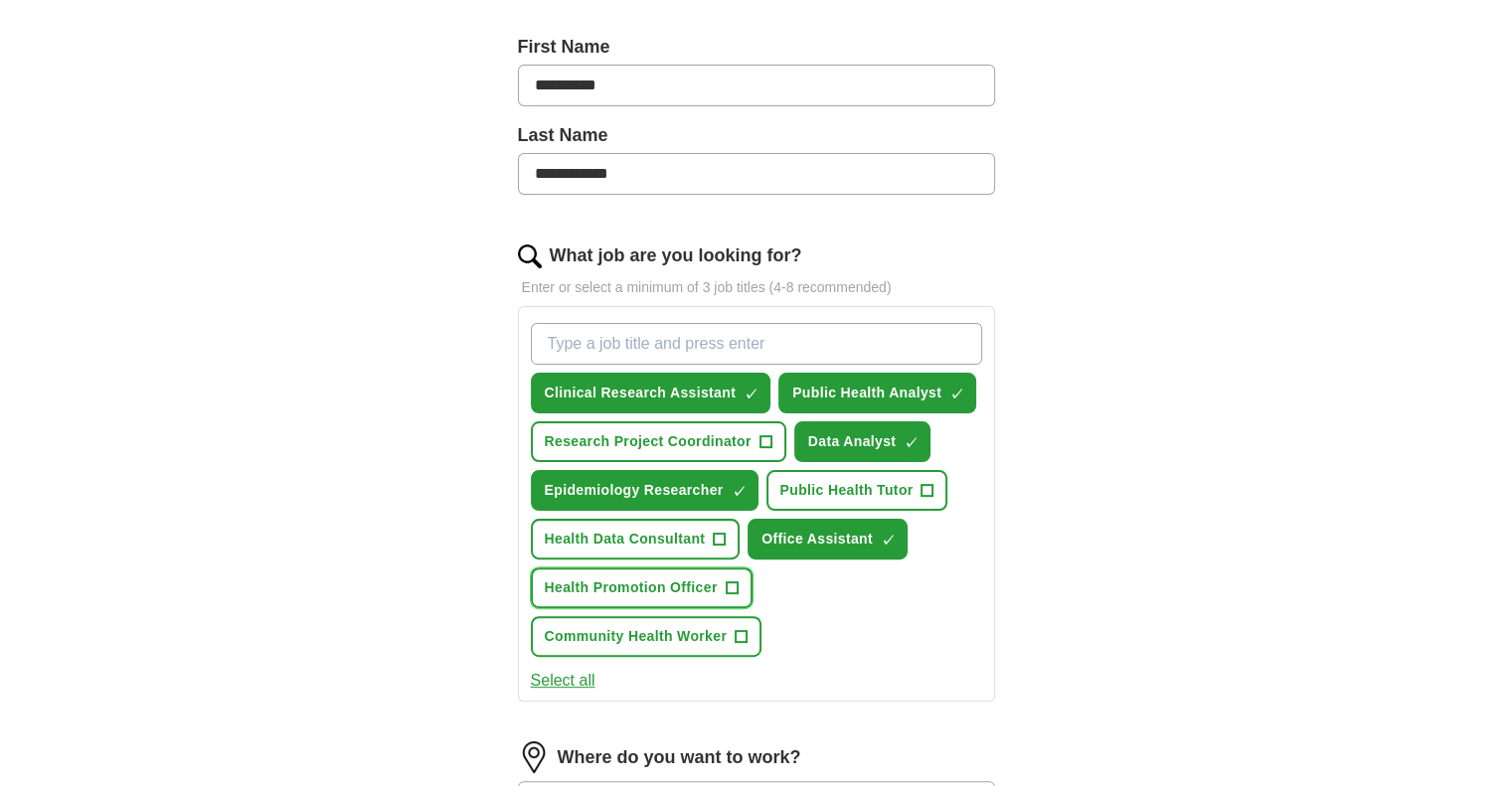 click on "+" at bounding box center [732, 588] 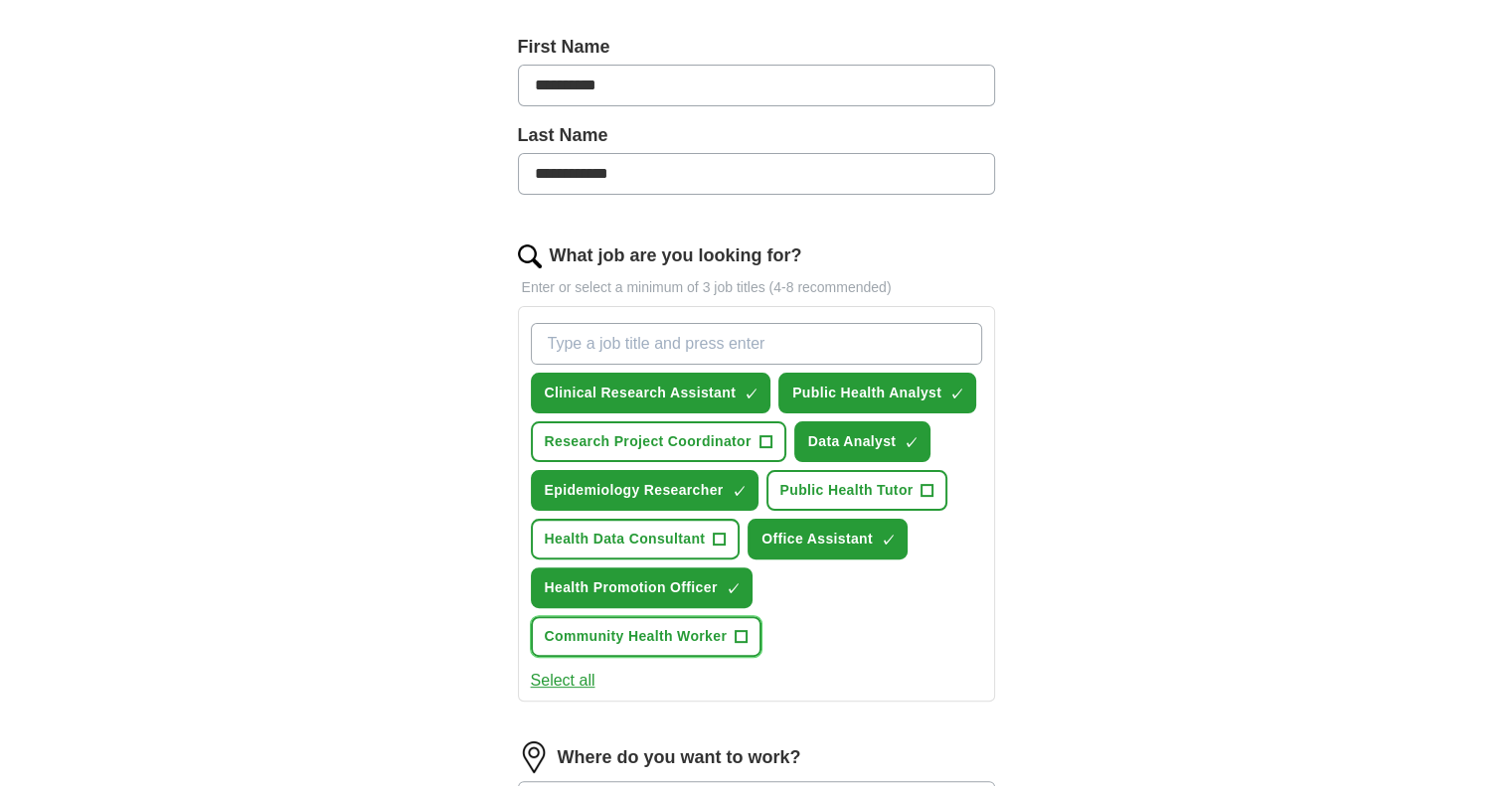 click on "+" at bounding box center [742, 637] 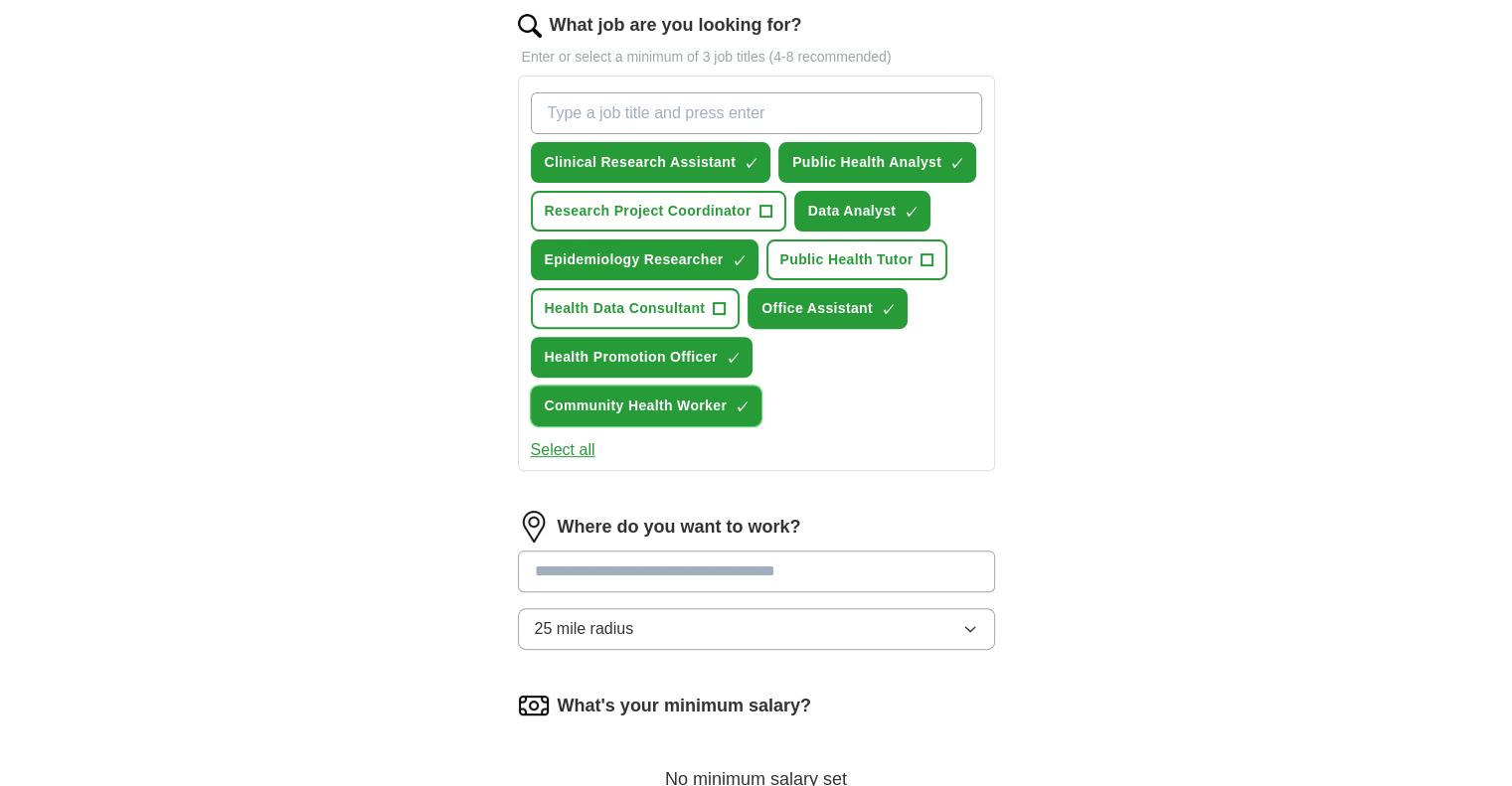 scroll, scrollTop: 763, scrollLeft: 0, axis: vertical 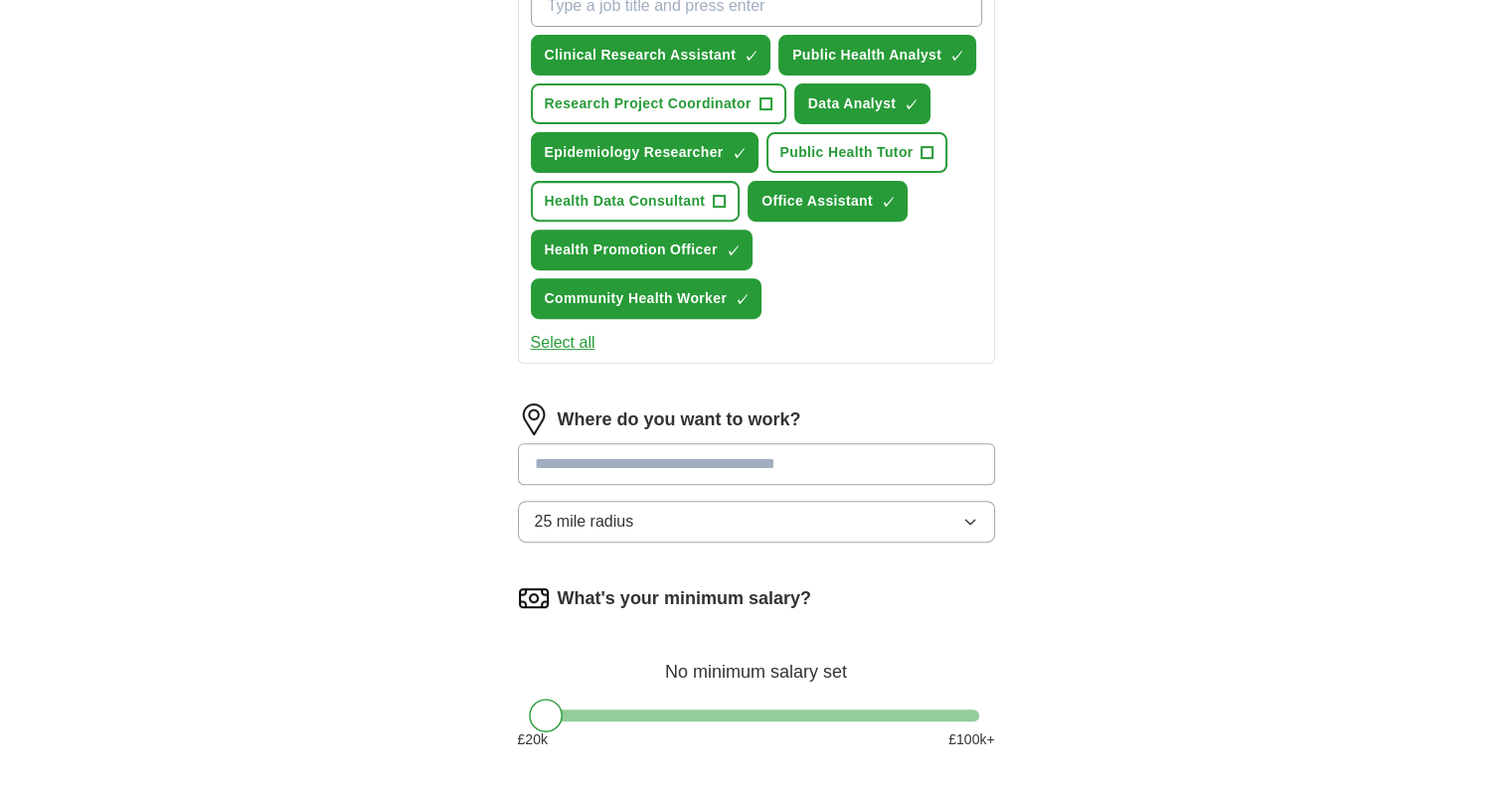 click at bounding box center [756, 464] 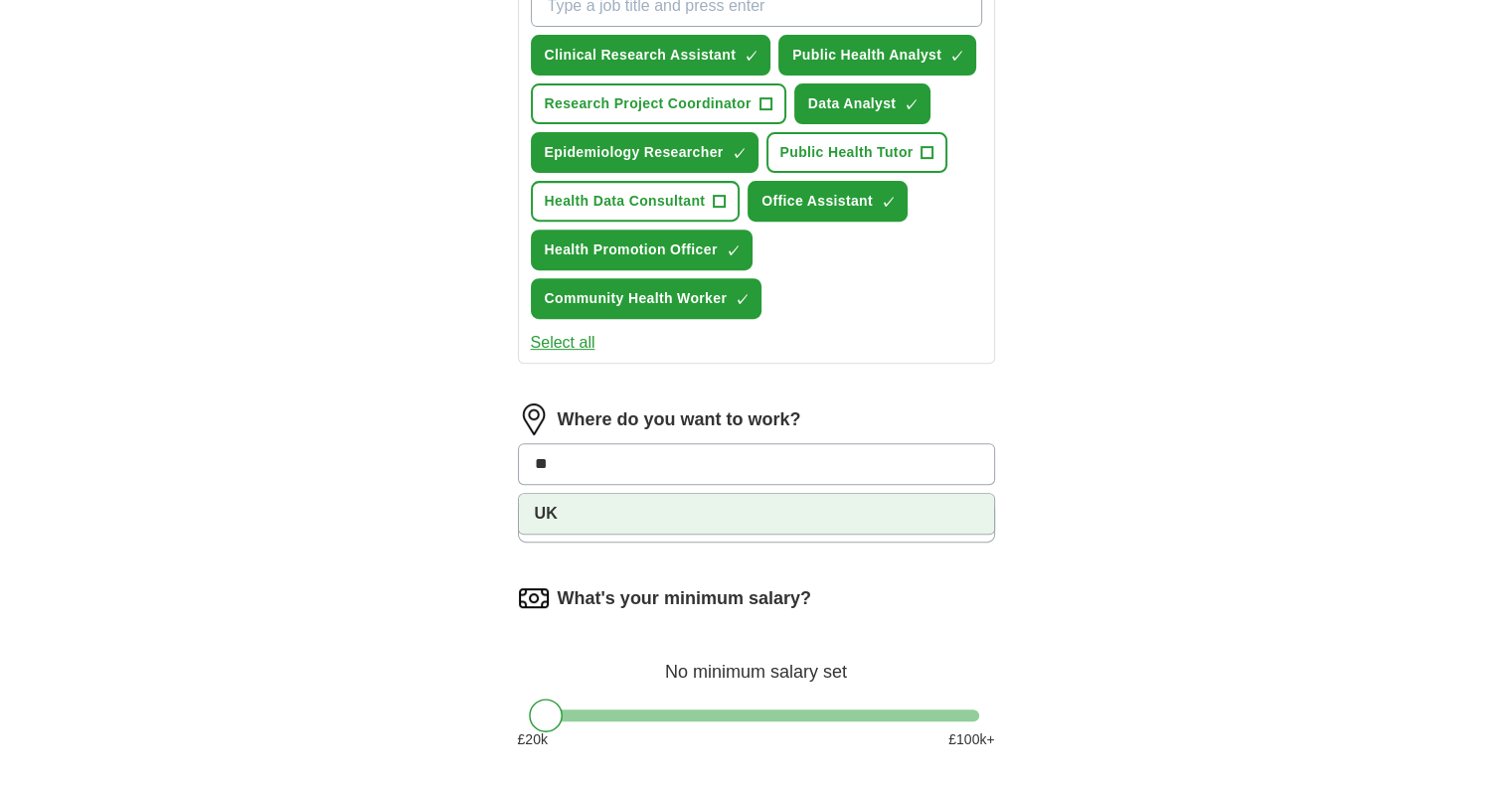 click on "UK" at bounding box center [756, 514] 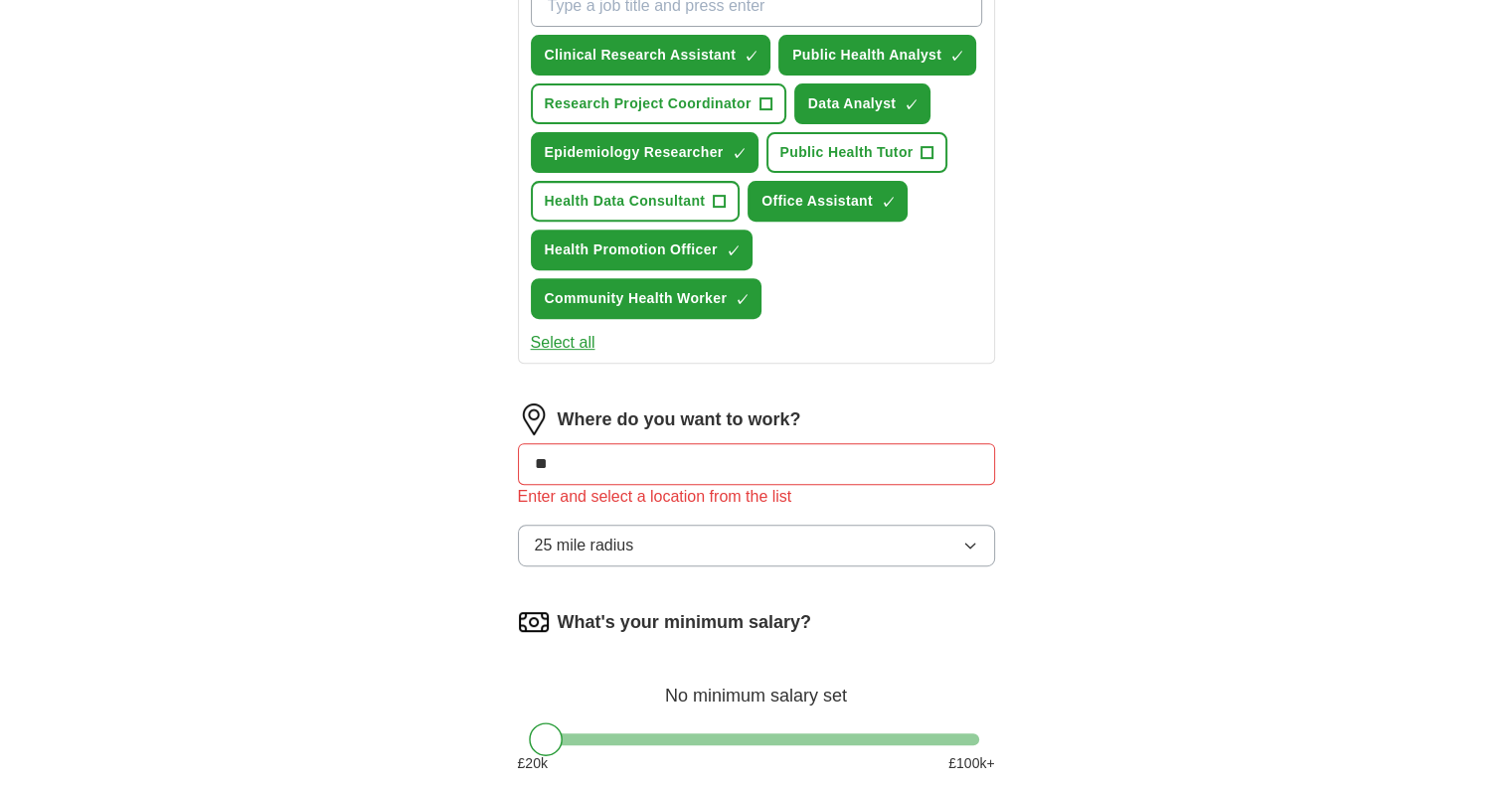click on "Where do you want to work? ** Enter and select a location from the list 25 mile radius" at bounding box center [756, 493] 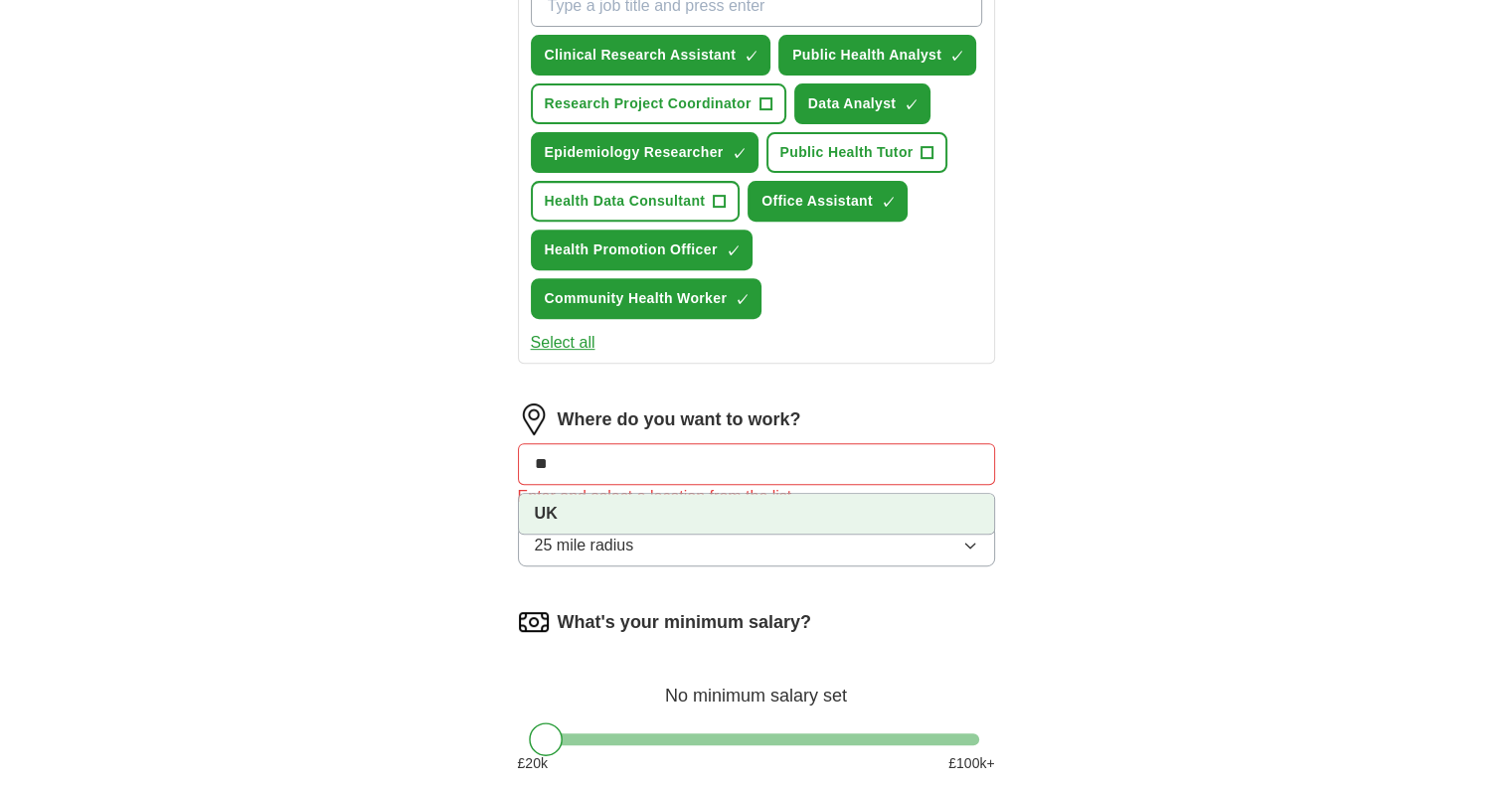 click on "UK" at bounding box center [756, 514] 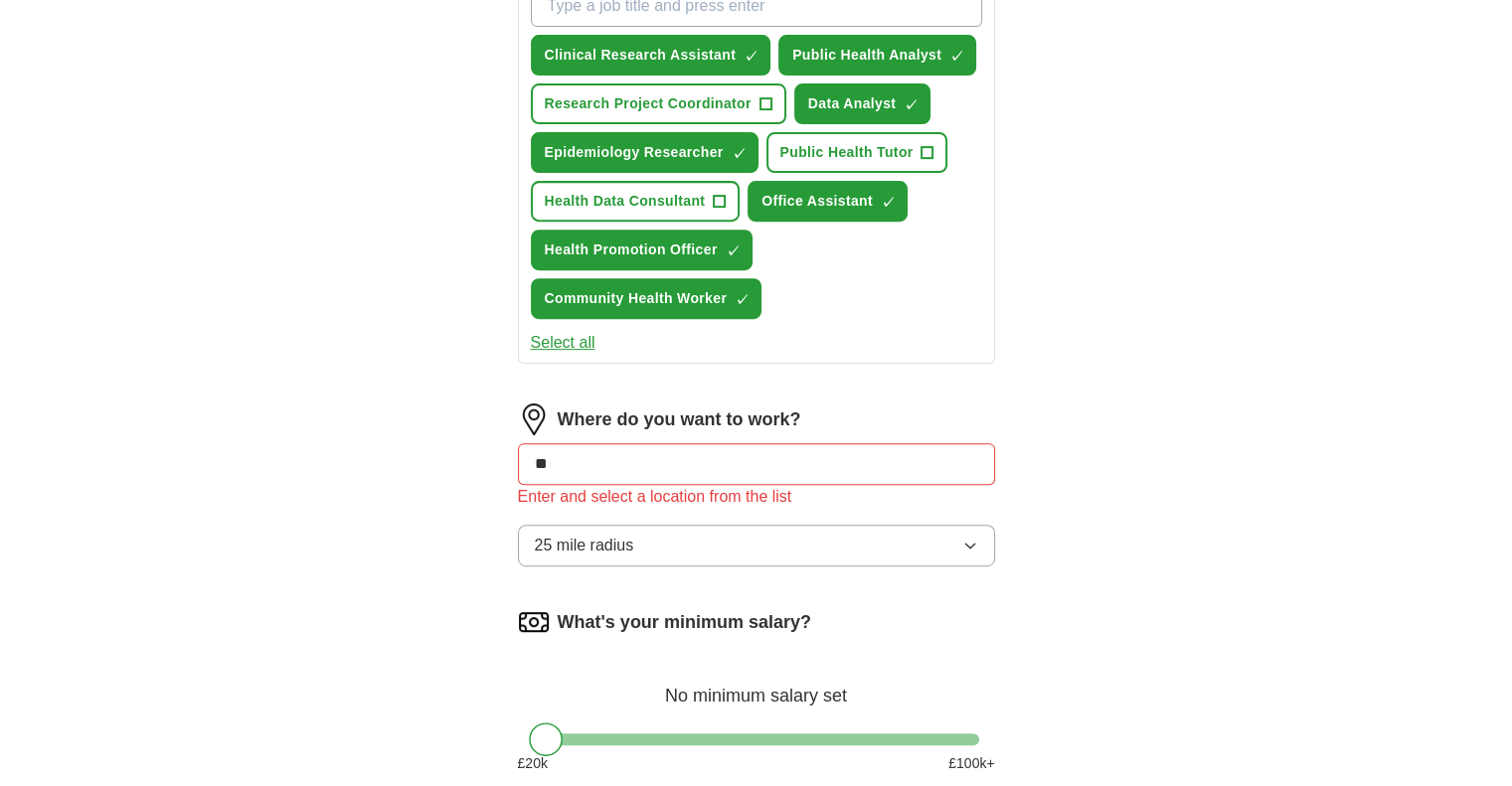 click on "**" at bounding box center [756, 464] 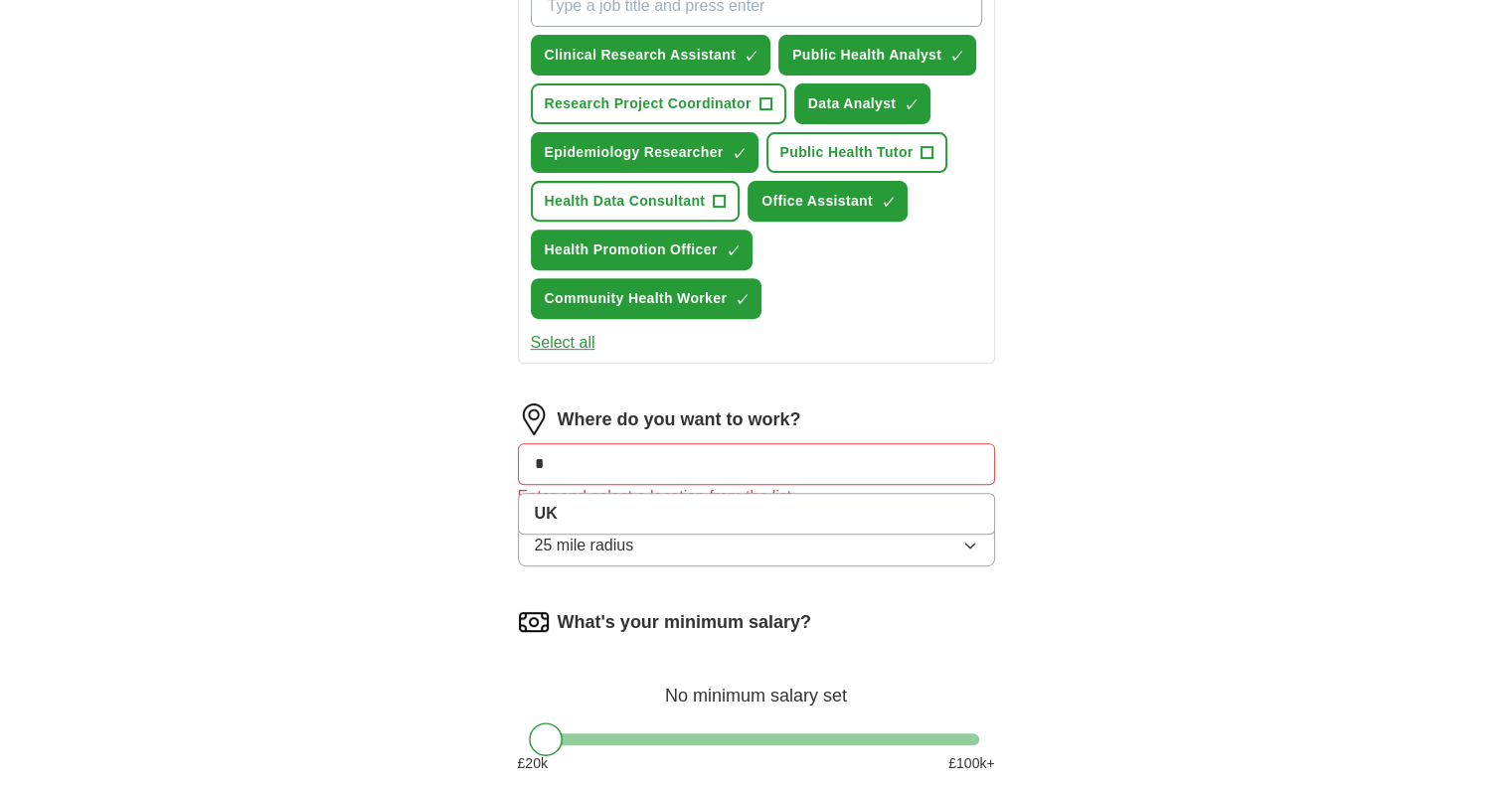 type on "*" 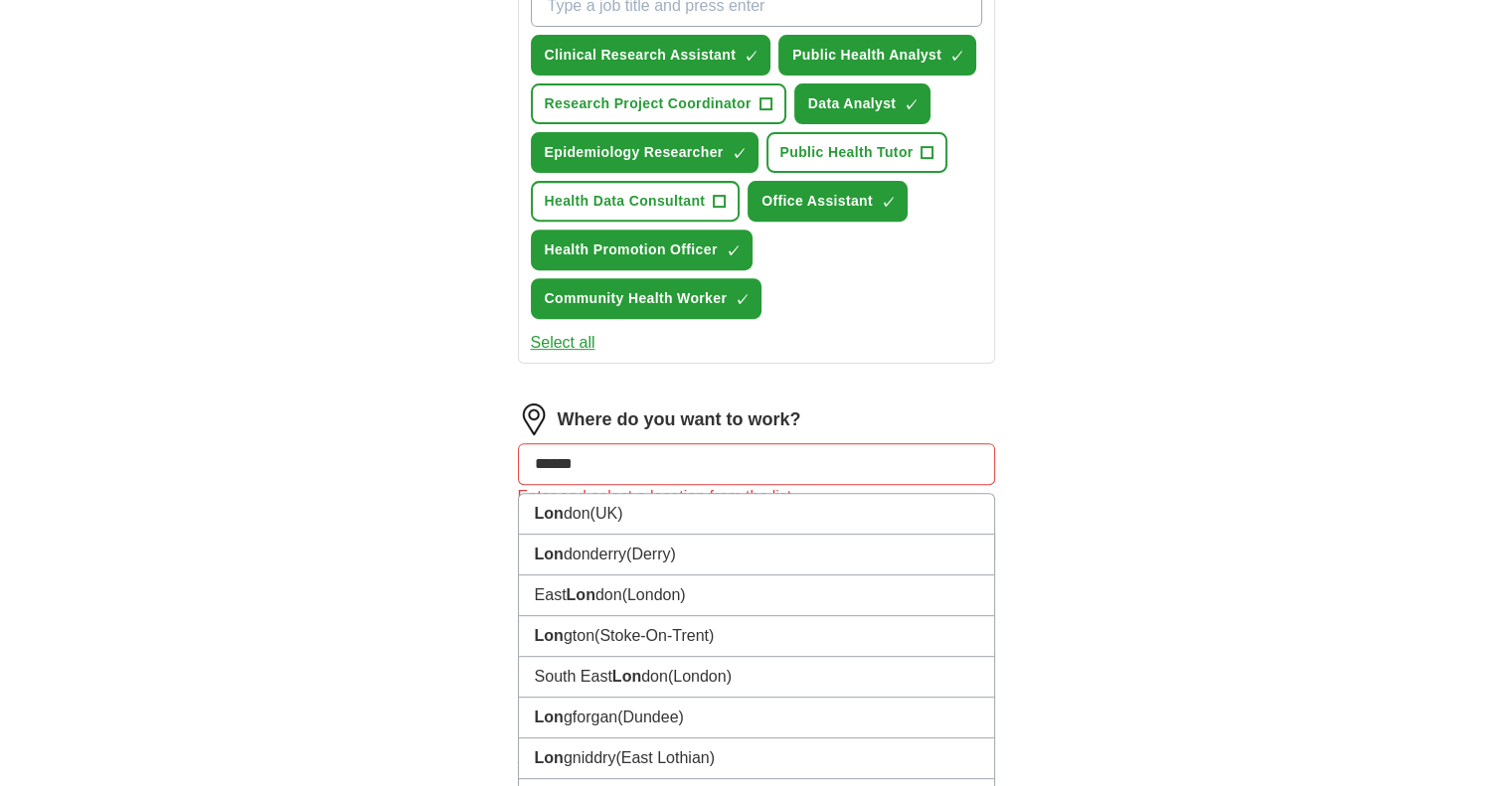 type on "******" 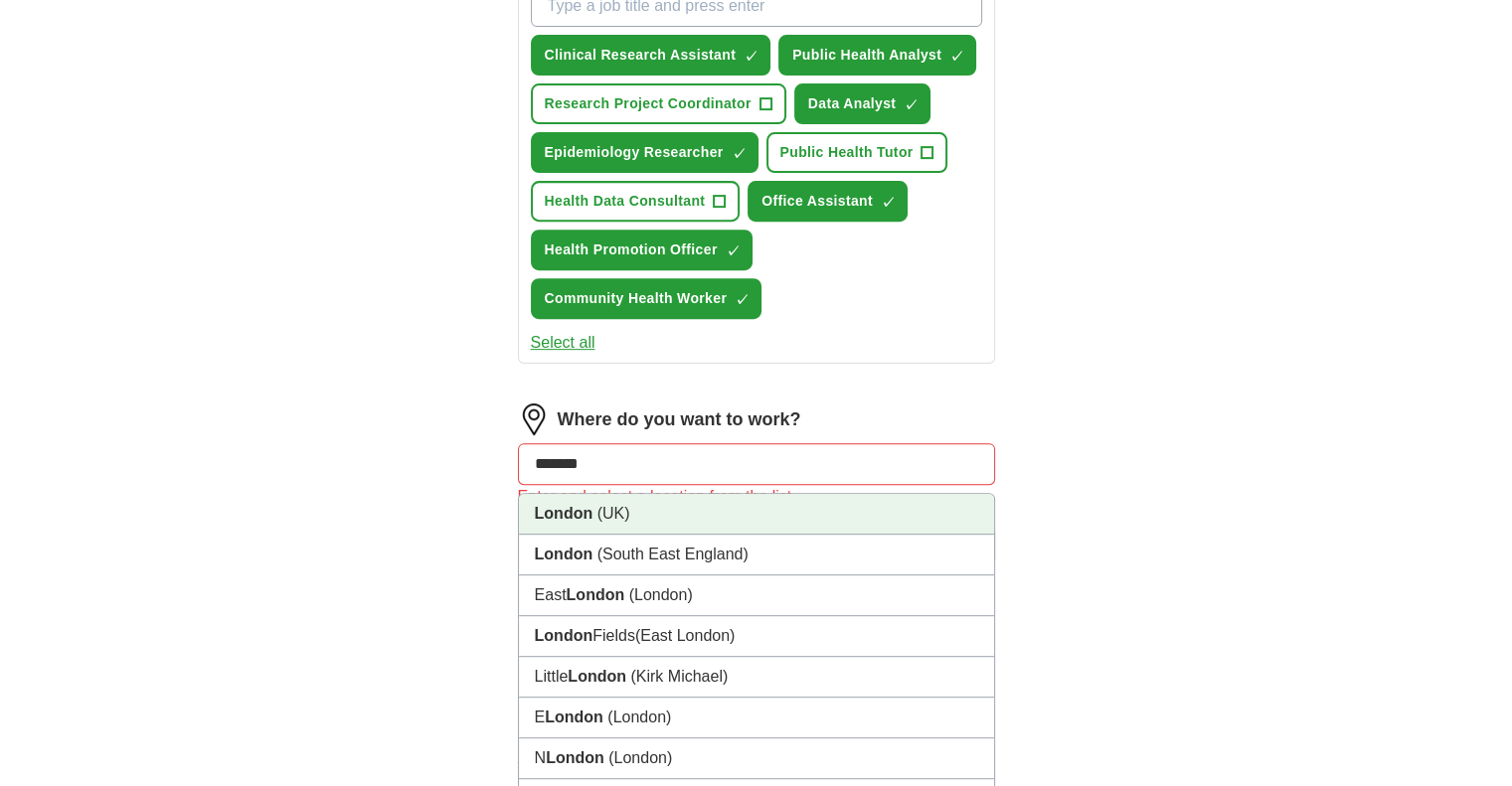 click on "(UK)" at bounding box center (613, 513) 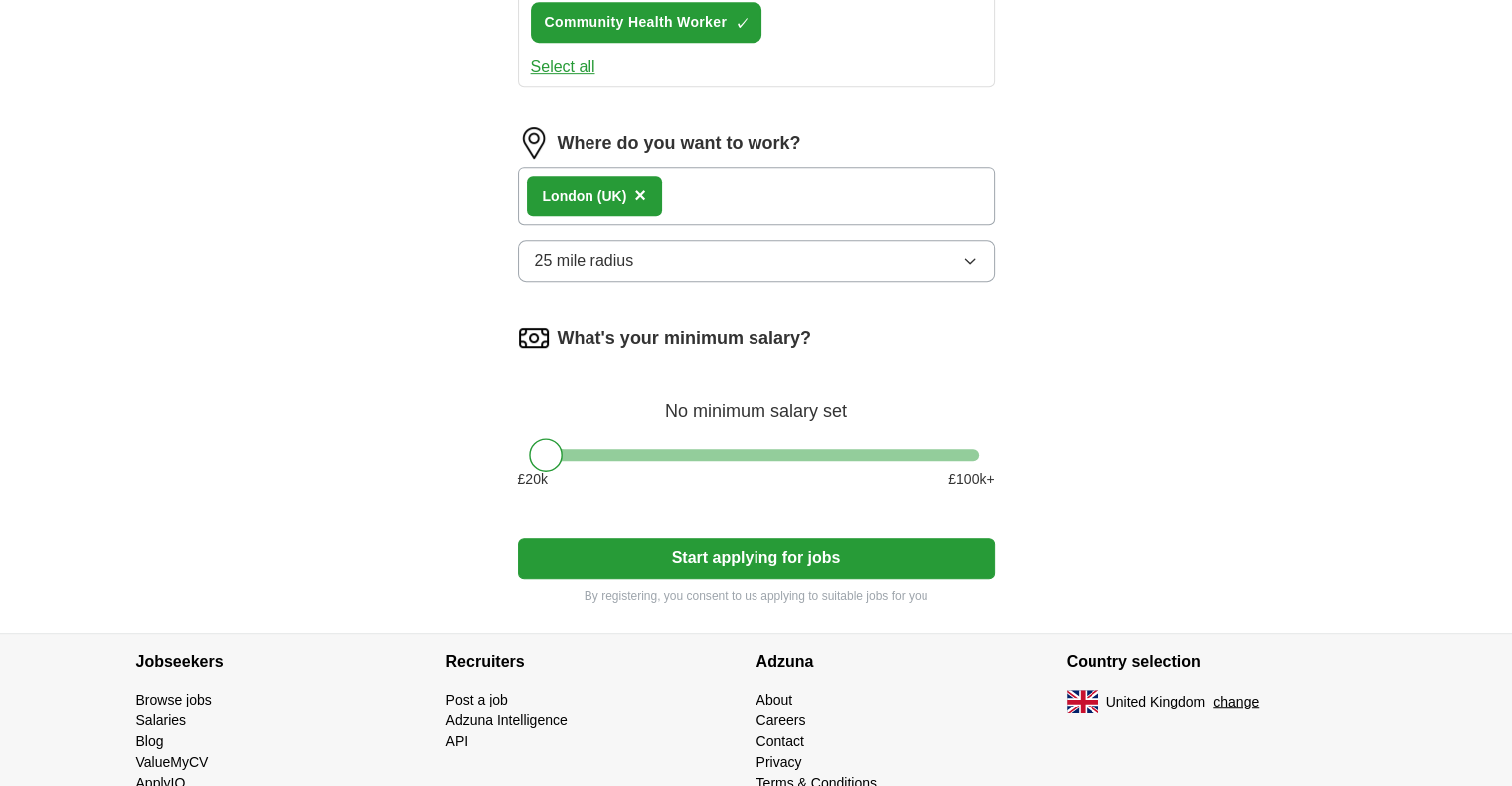 scroll, scrollTop: 1037, scrollLeft: 0, axis: vertical 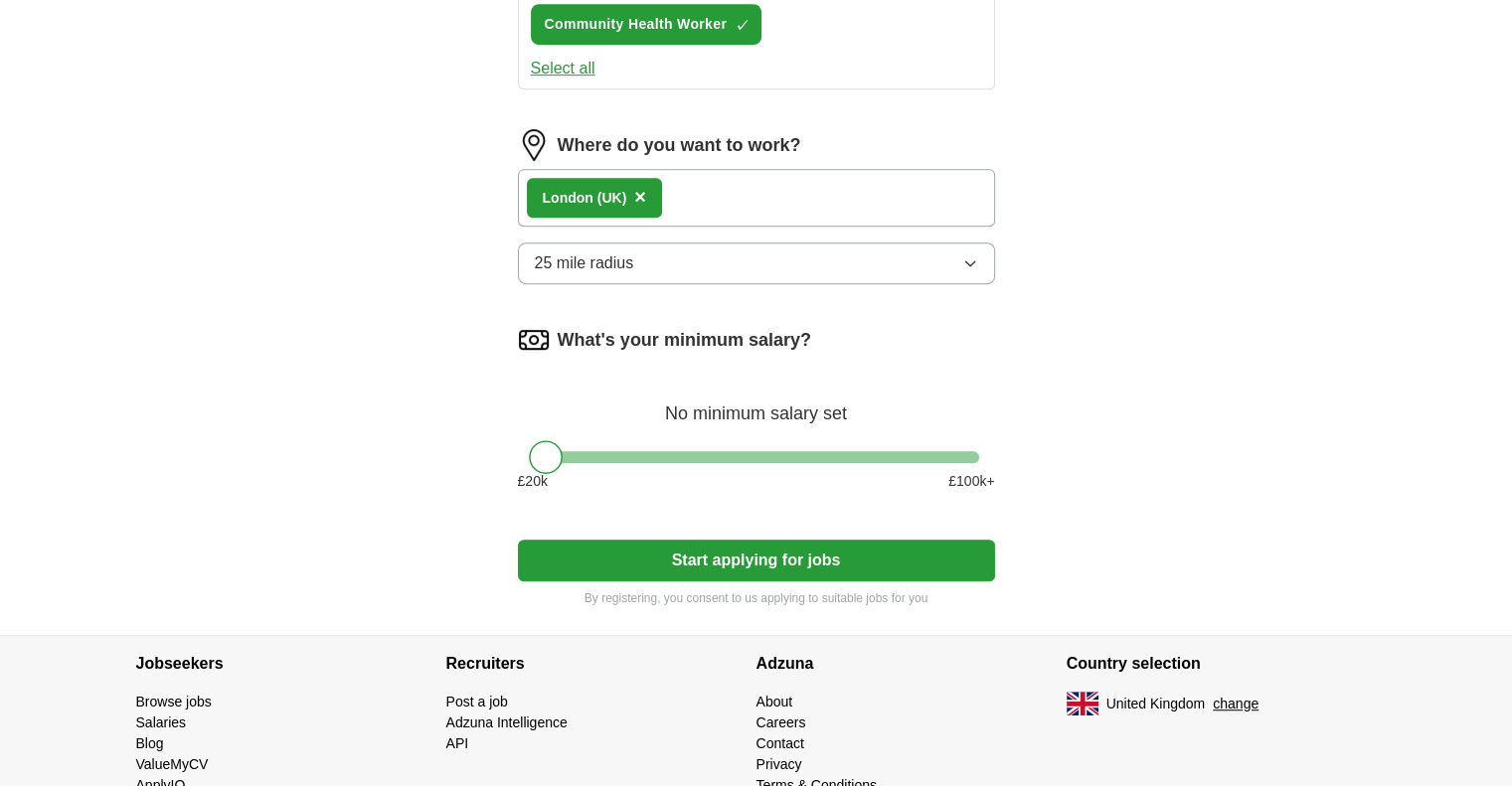 click at bounding box center (756, 457) 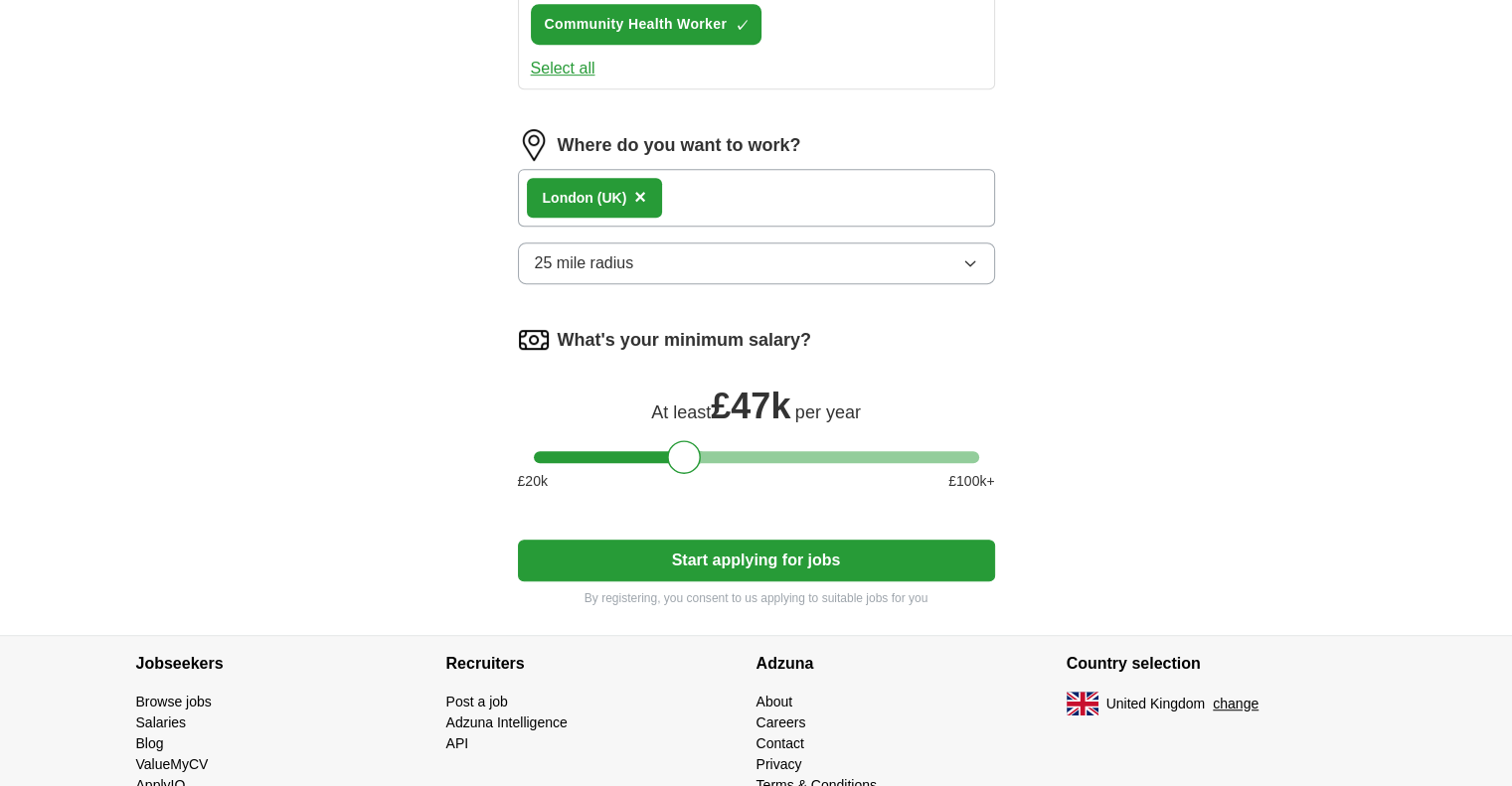click on "What's your minimum salary? At least  £ 47k   per year £ 20 k £ 100 k+" at bounding box center [756, 415] 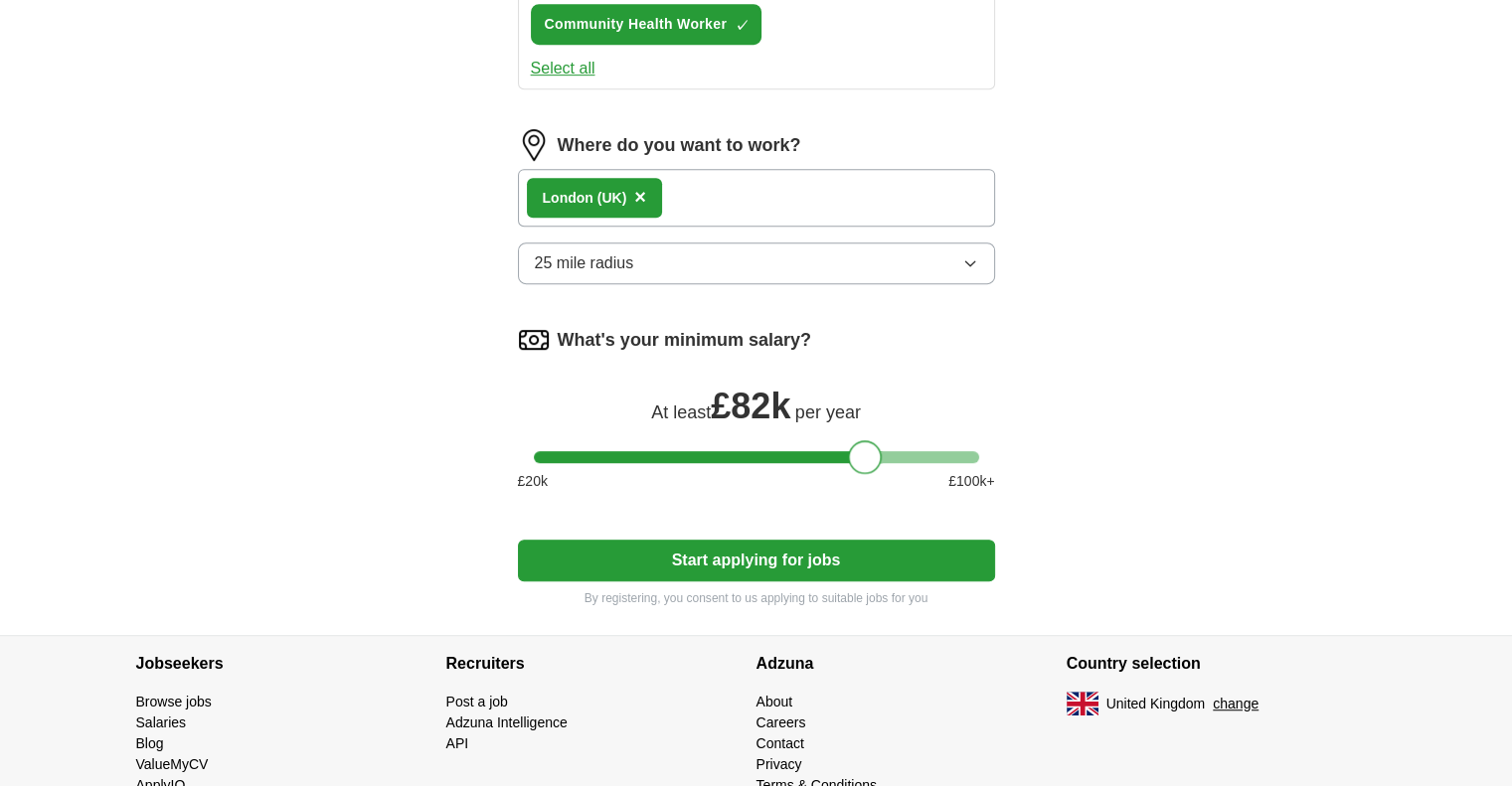 click at bounding box center (756, 457) 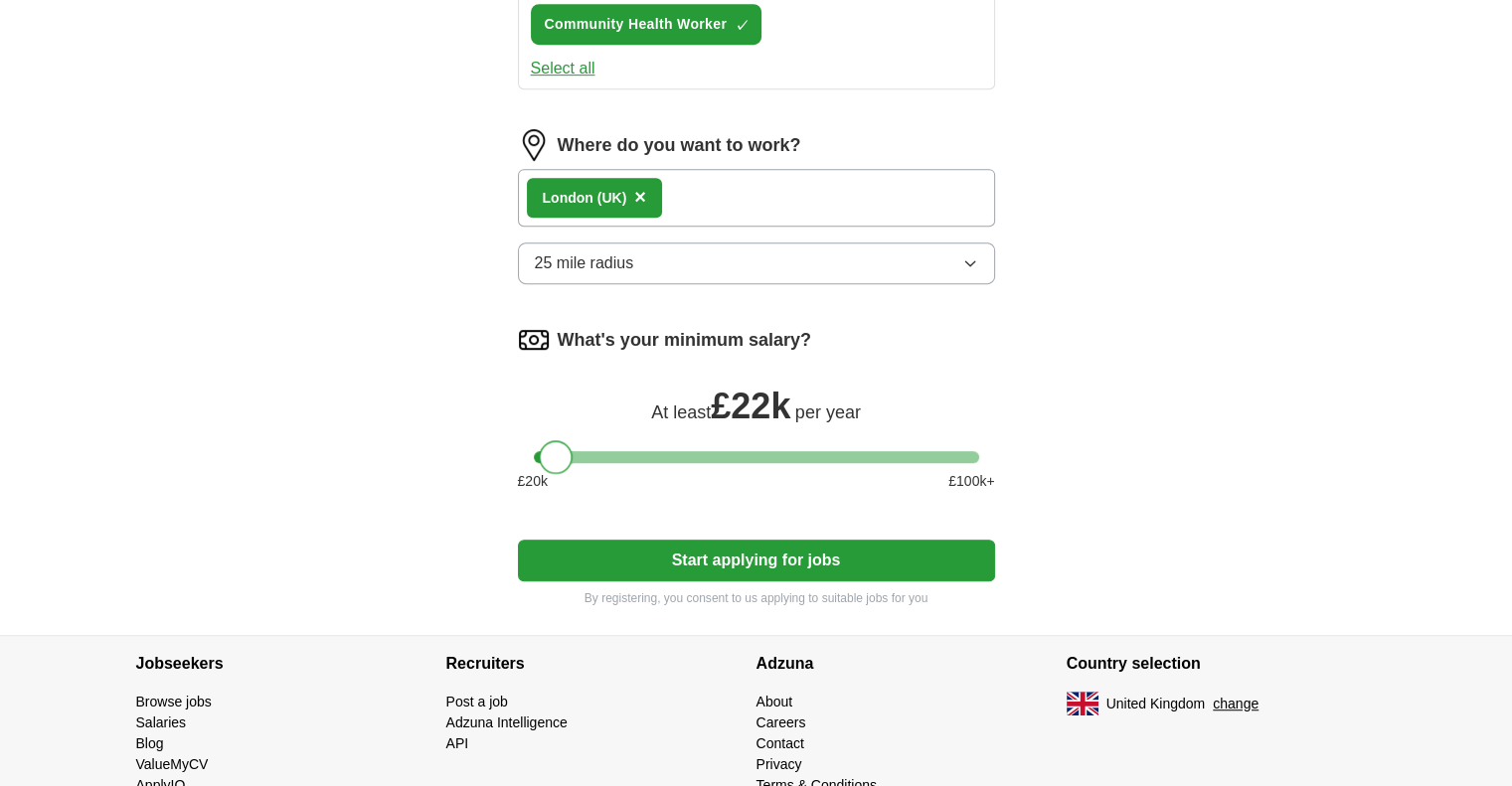 click at bounding box center (756, 457) 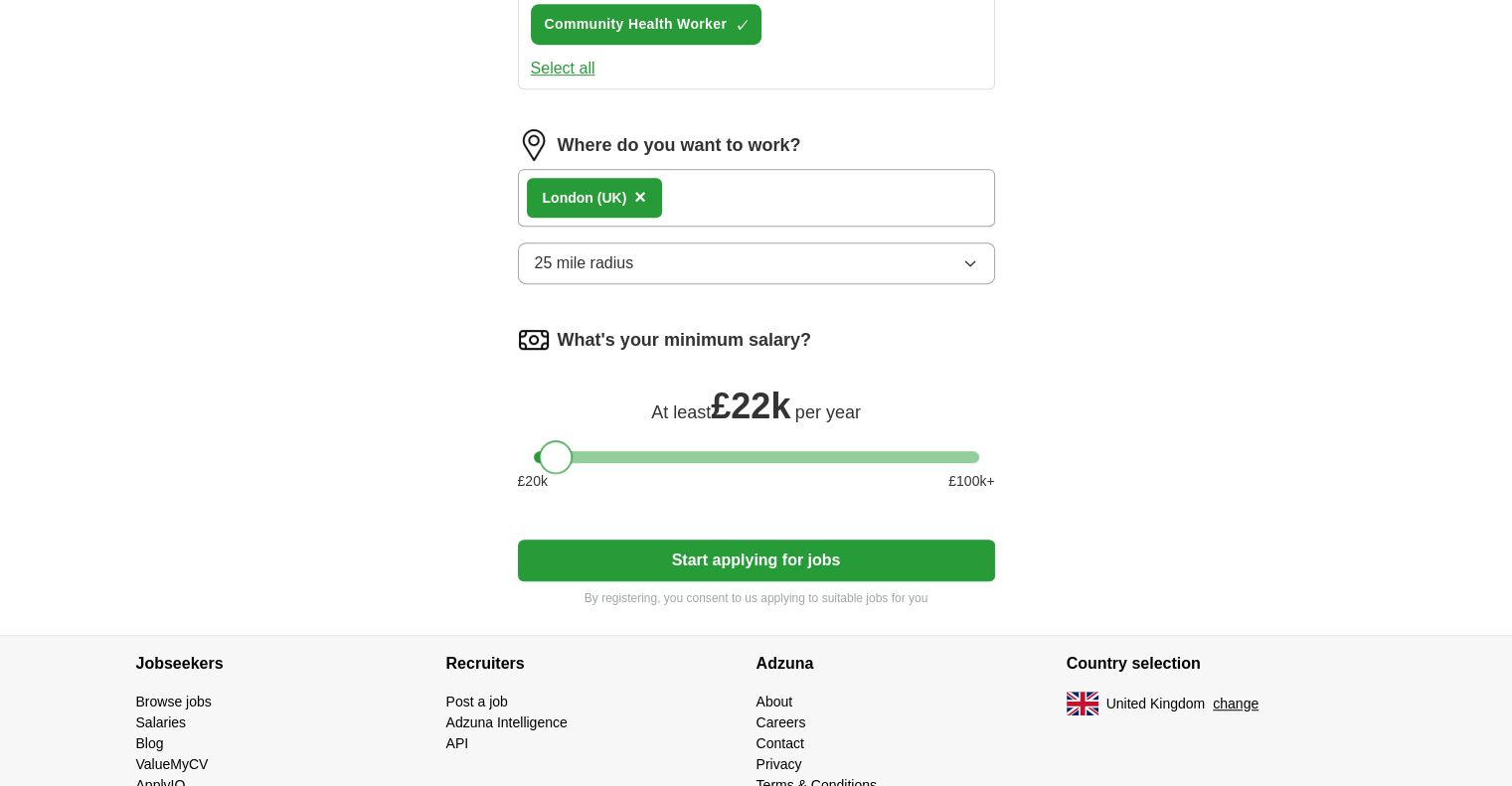 click at bounding box center [756, 457] 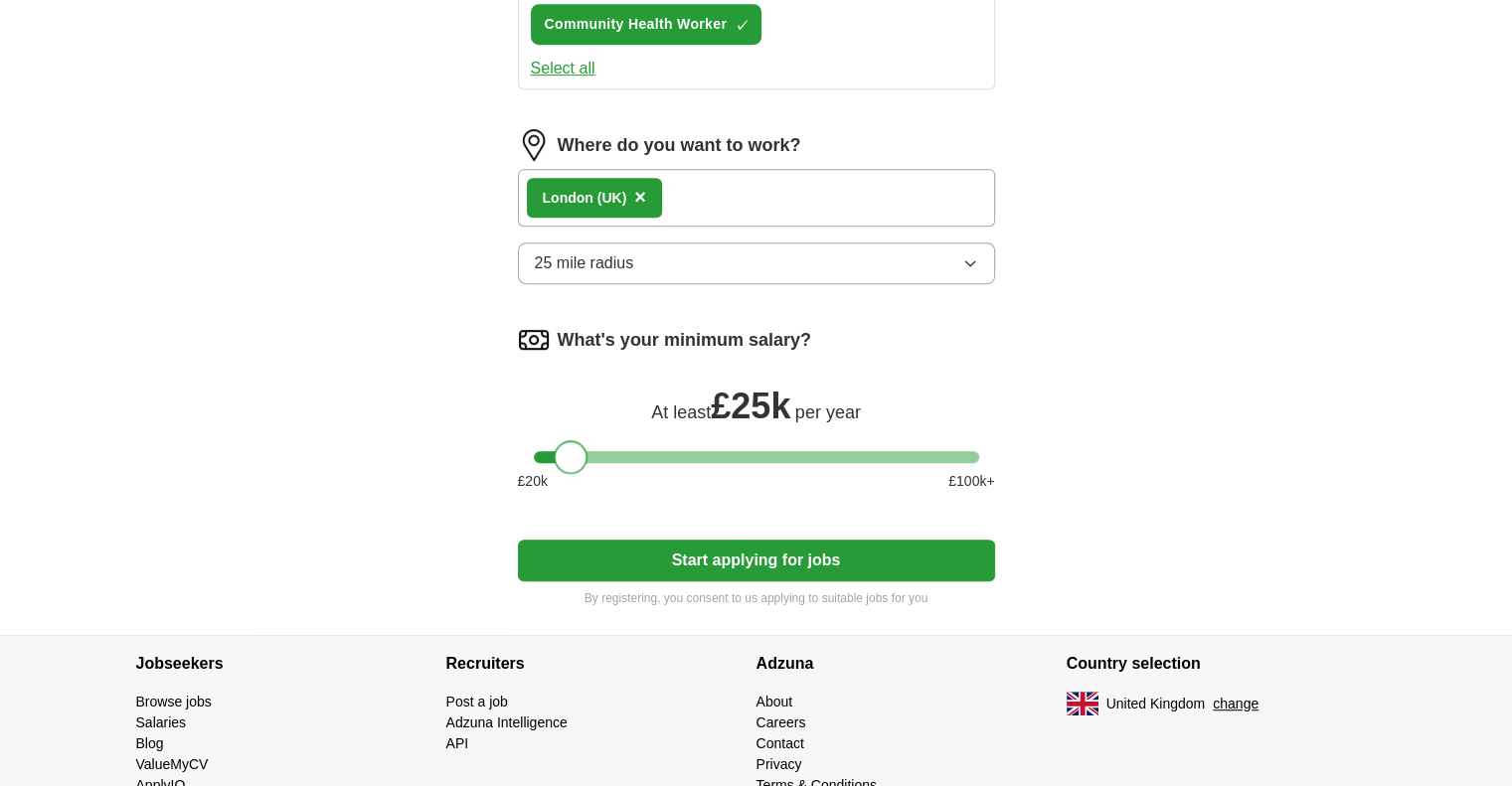 click at bounding box center (572, 457) 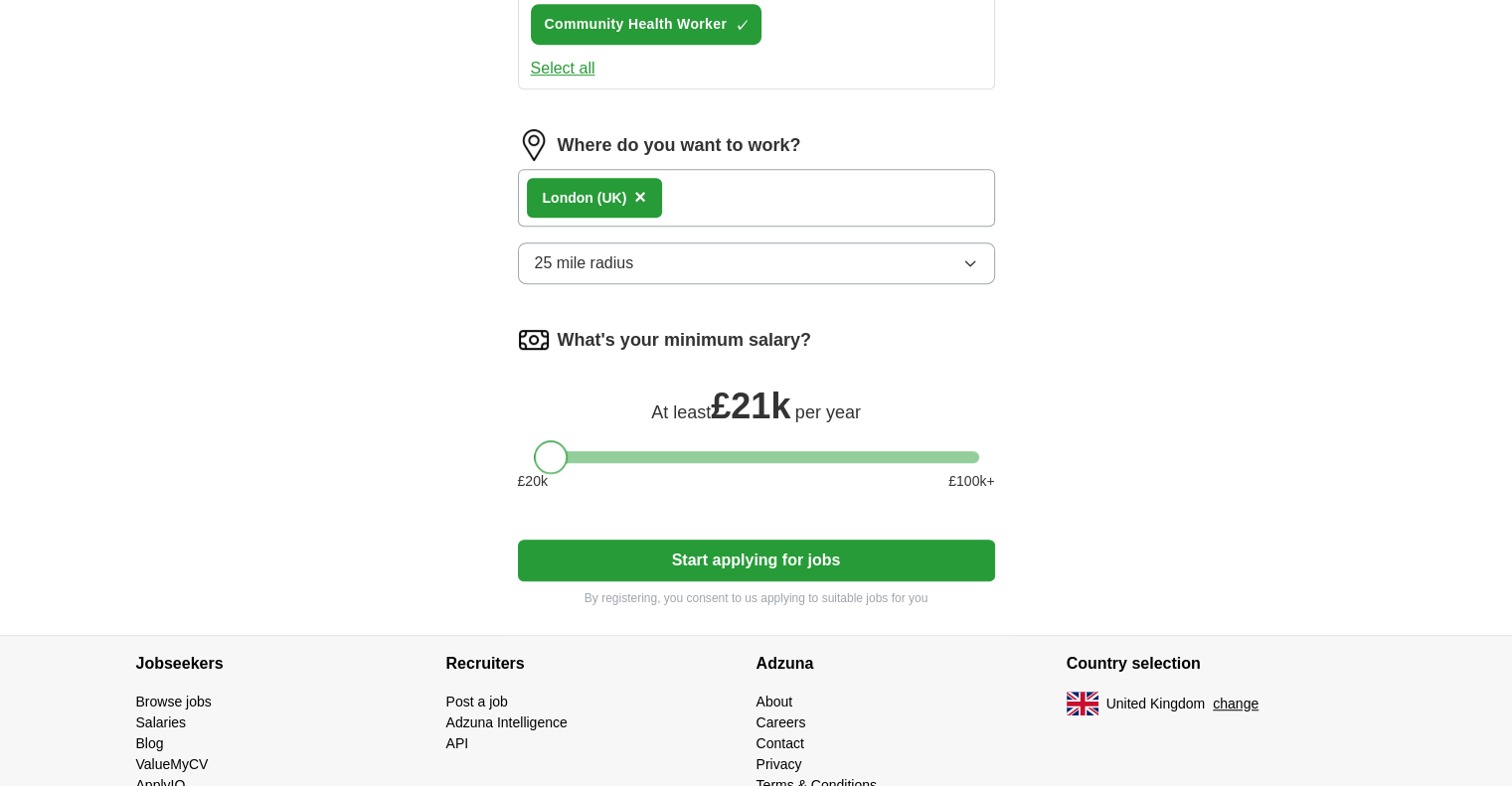 click at bounding box center [756, 457] 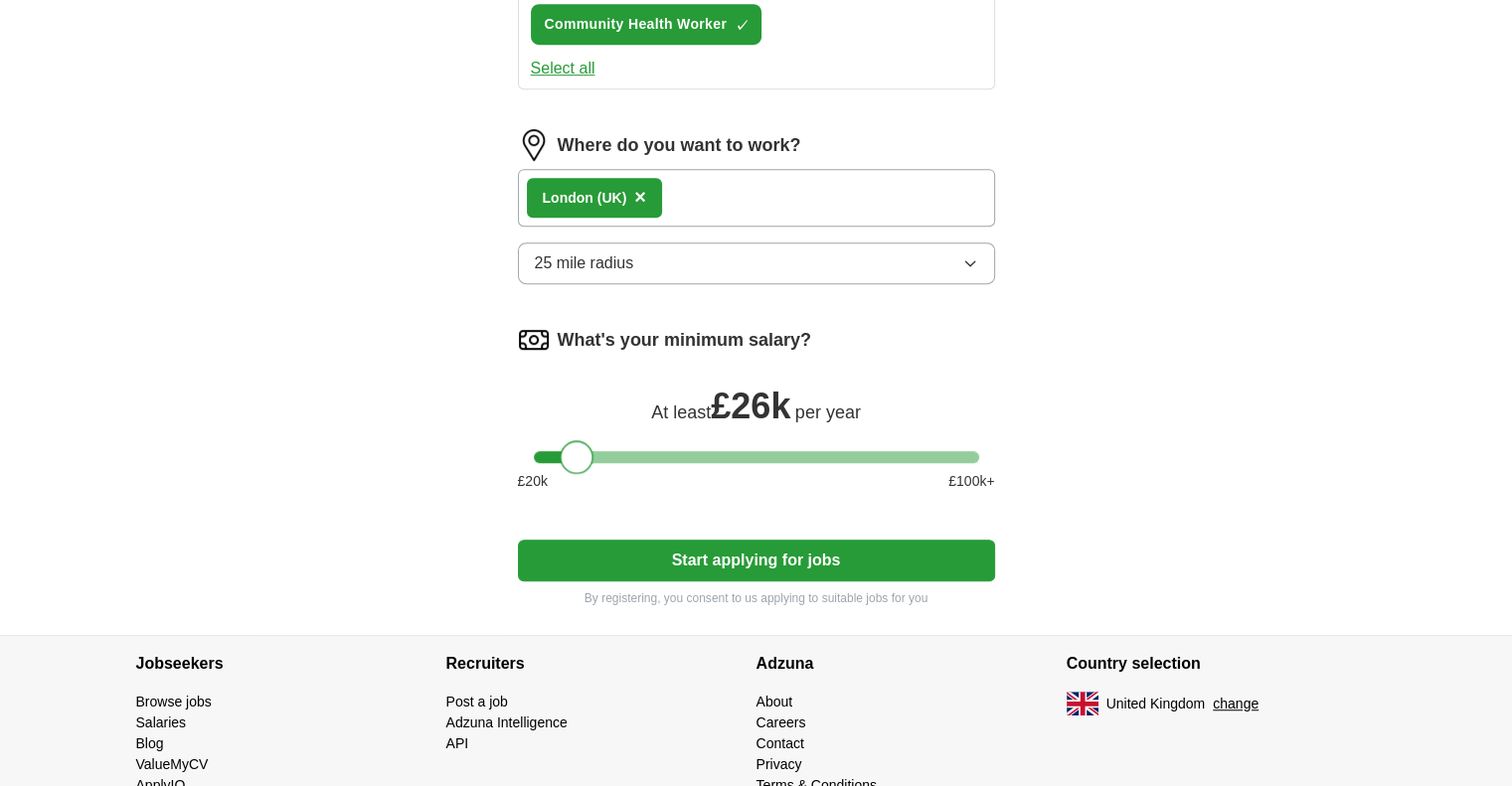 click at bounding box center (756, 457) 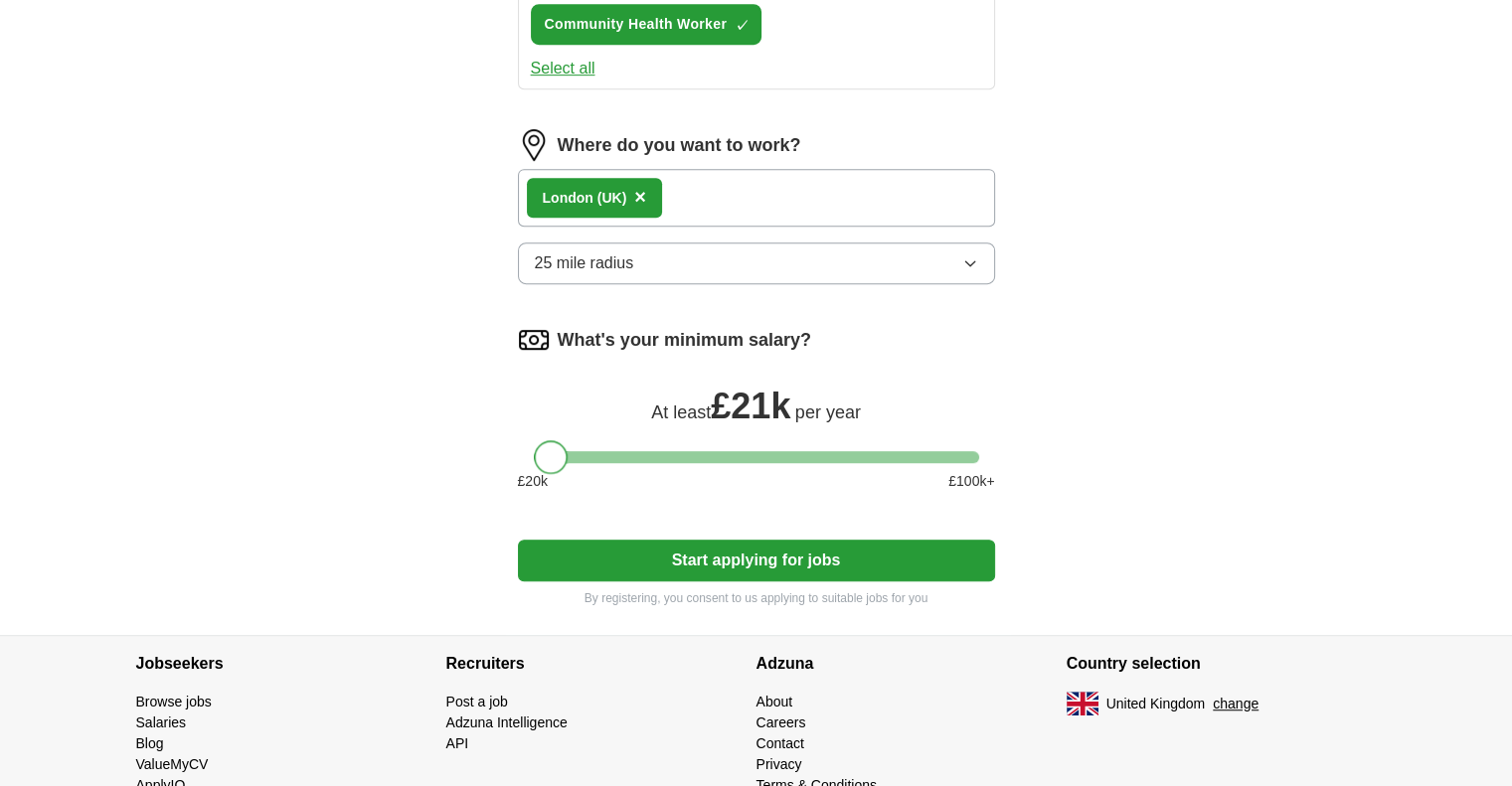 click at bounding box center (756, 457) 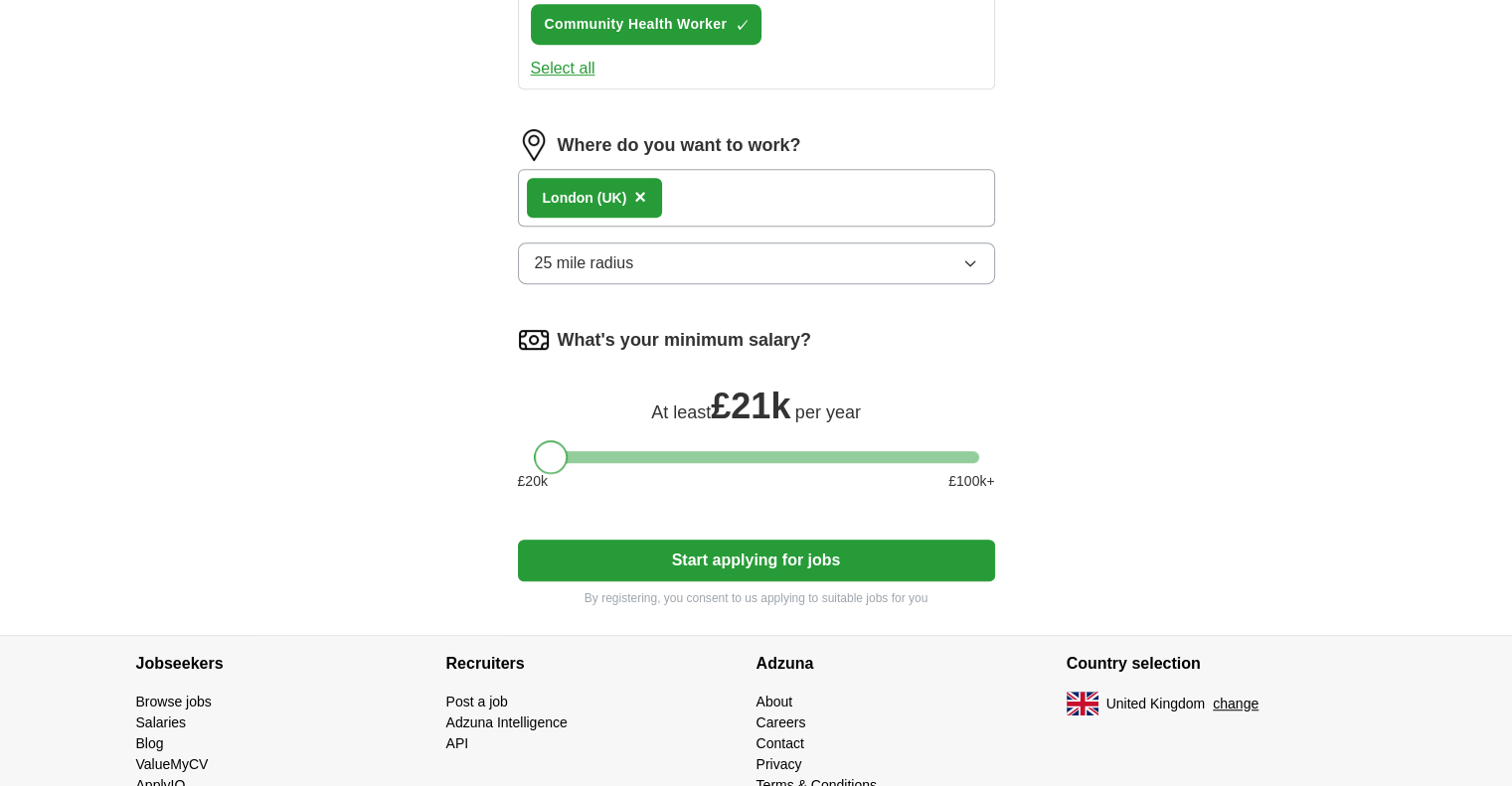 click at bounding box center (551, 457) 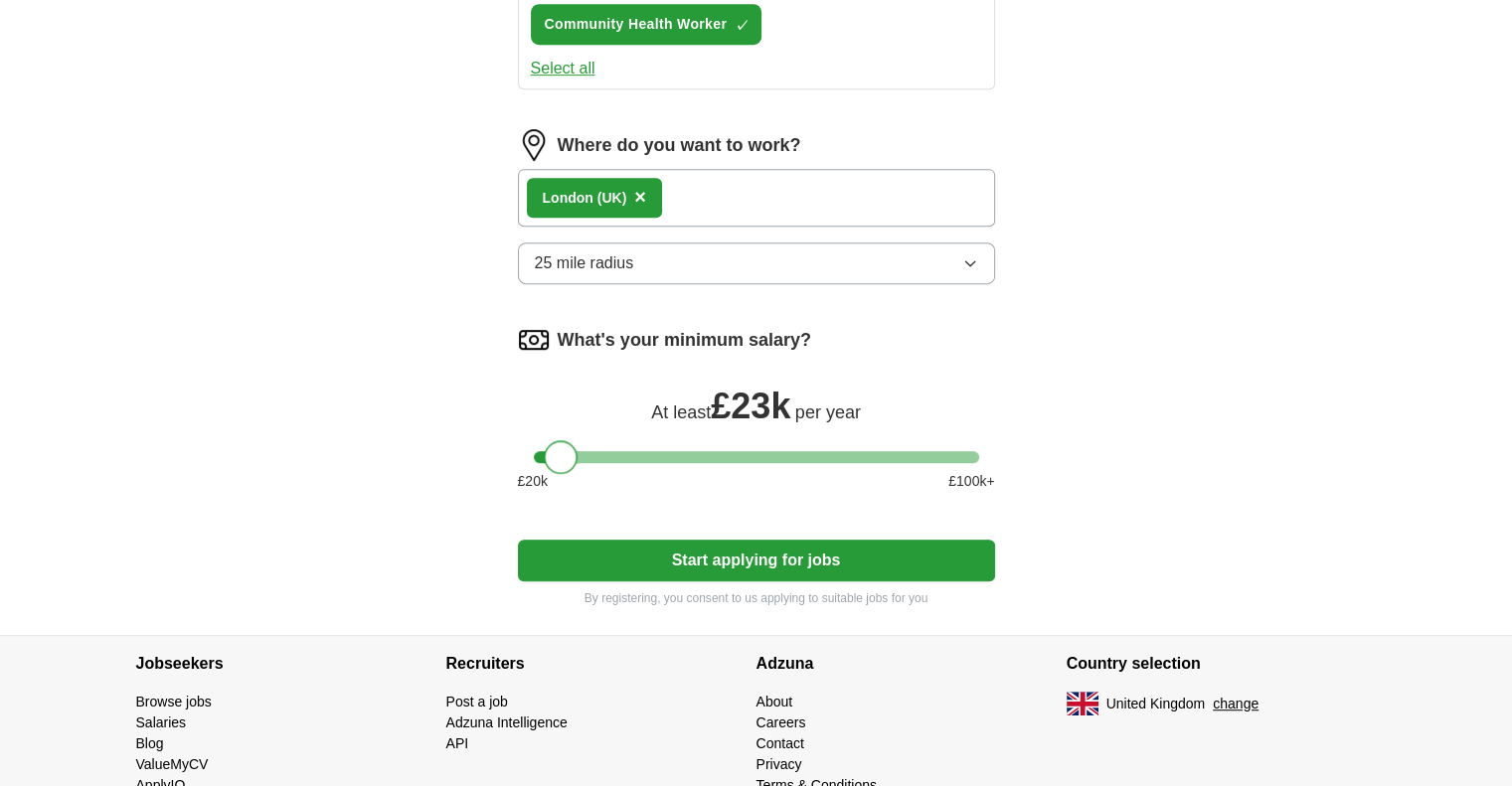 drag, startPoint x: 565, startPoint y: 447, endPoint x: 575, endPoint y: 446, distance: 10.049876 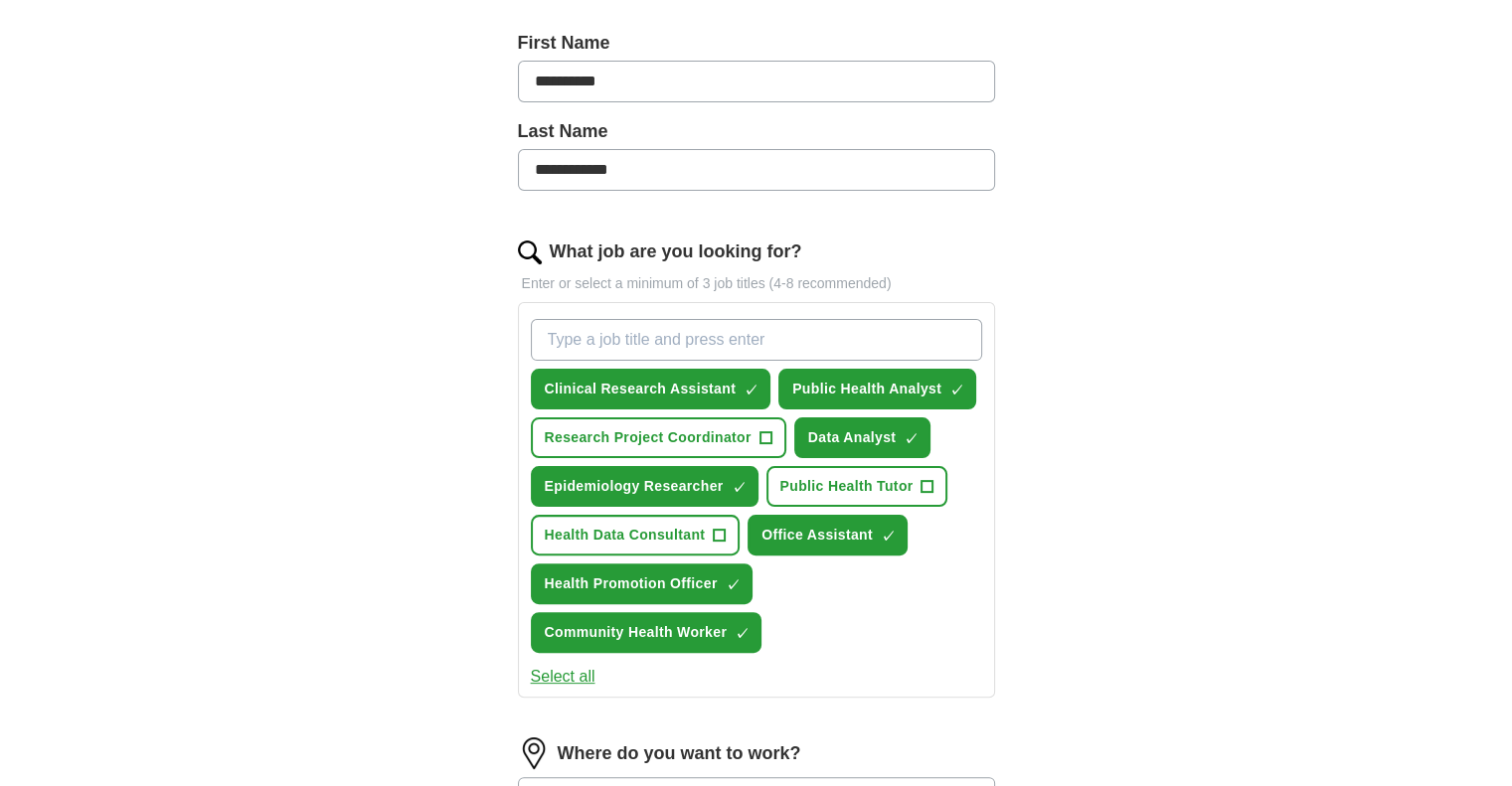 scroll, scrollTop: 436, scrollLeft: 0, axis: vertical 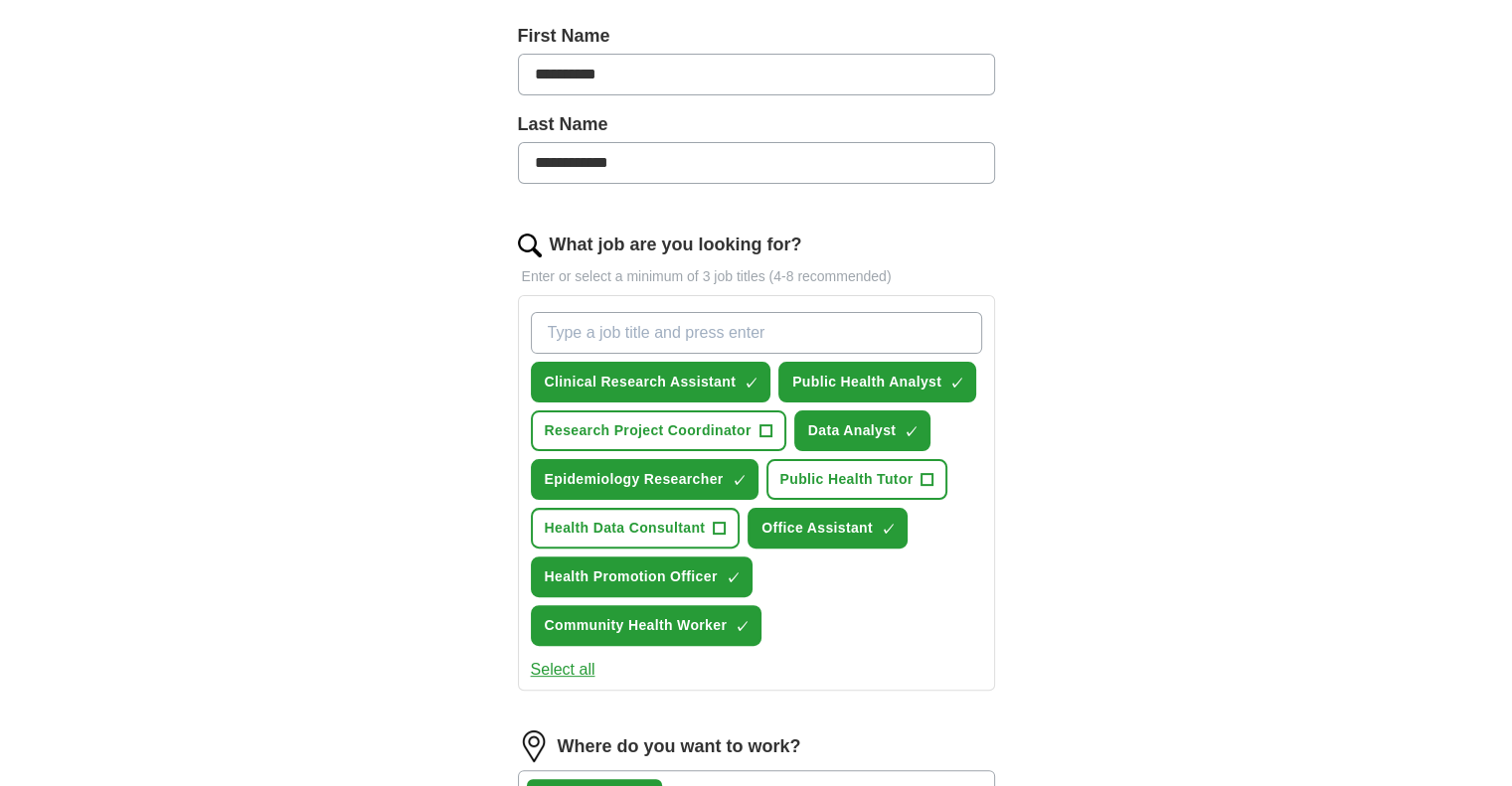 click on "What job are you looking for?" at bounding box center (756, 333) 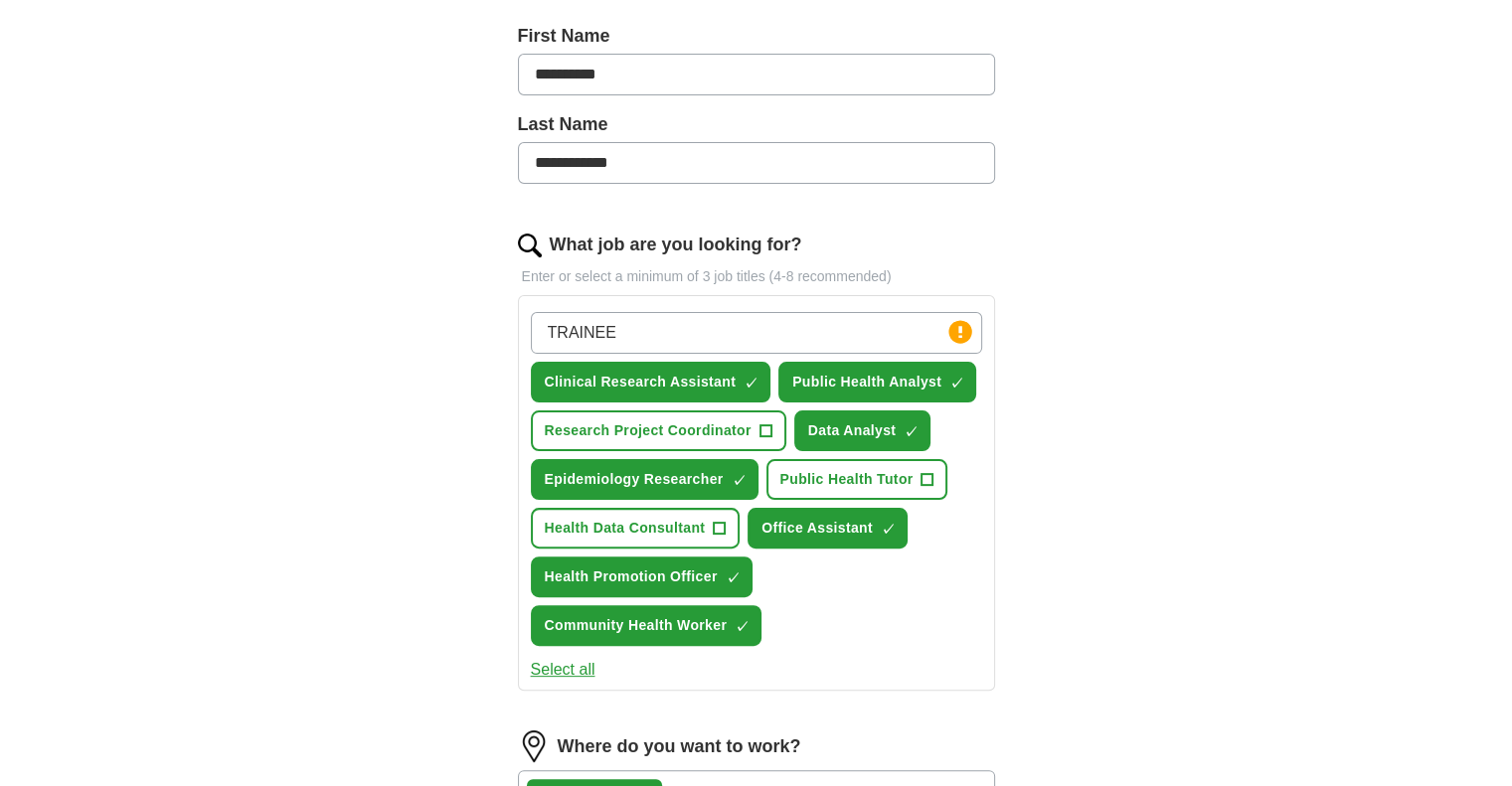 click on "**********" at bounding box center (756, 430) 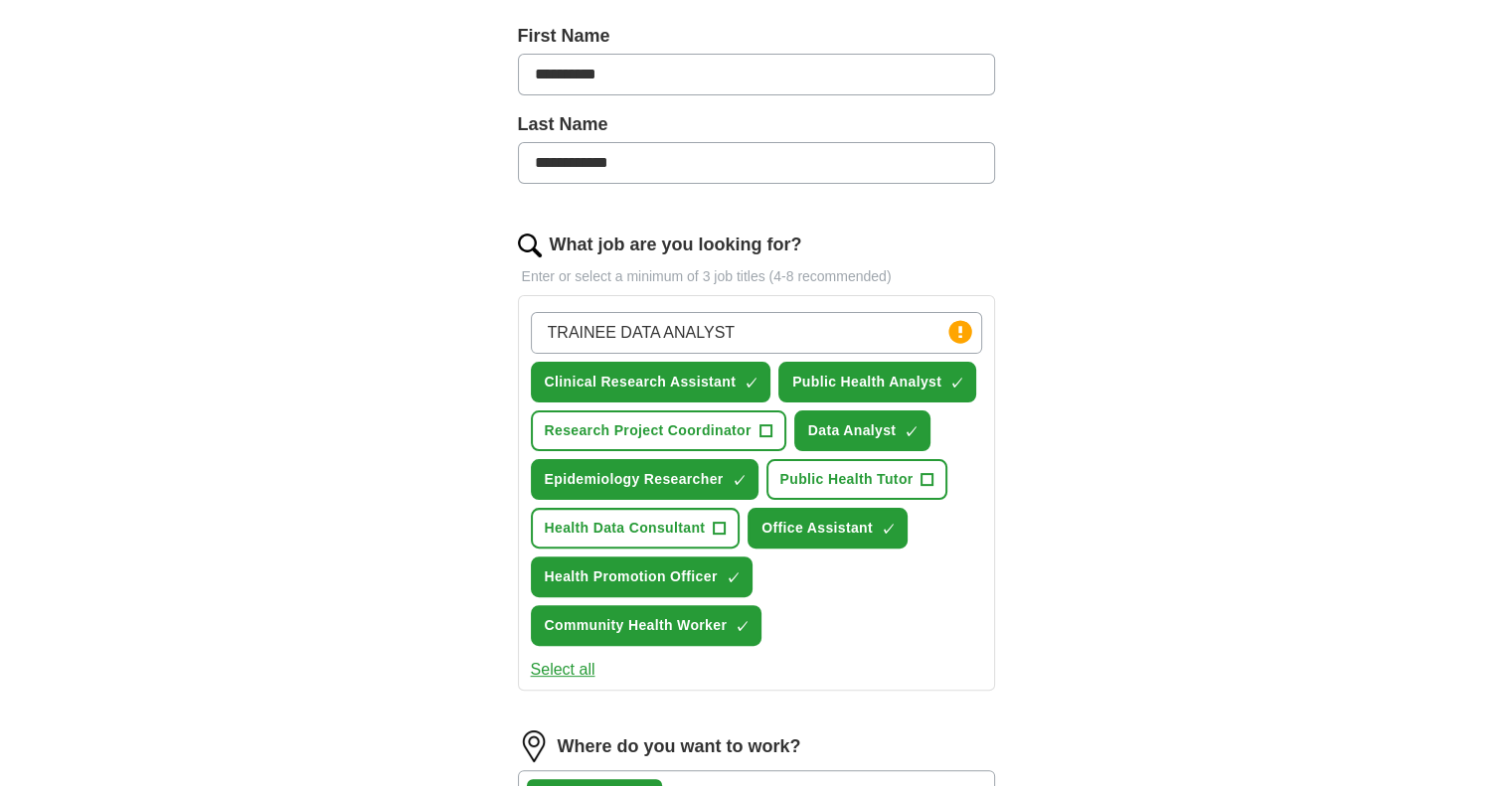 type on "TRAINEE DATA ANALYST" 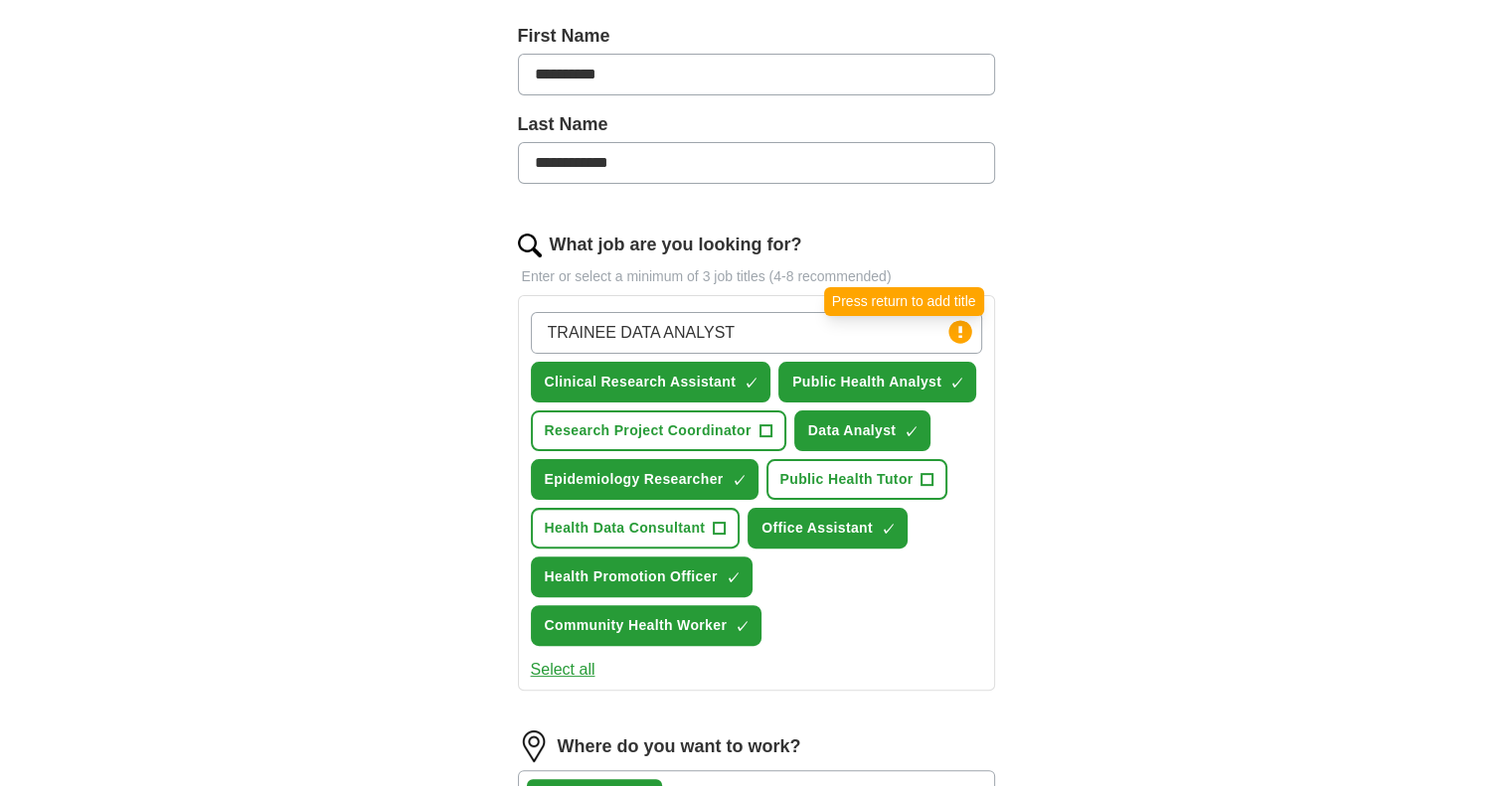 click 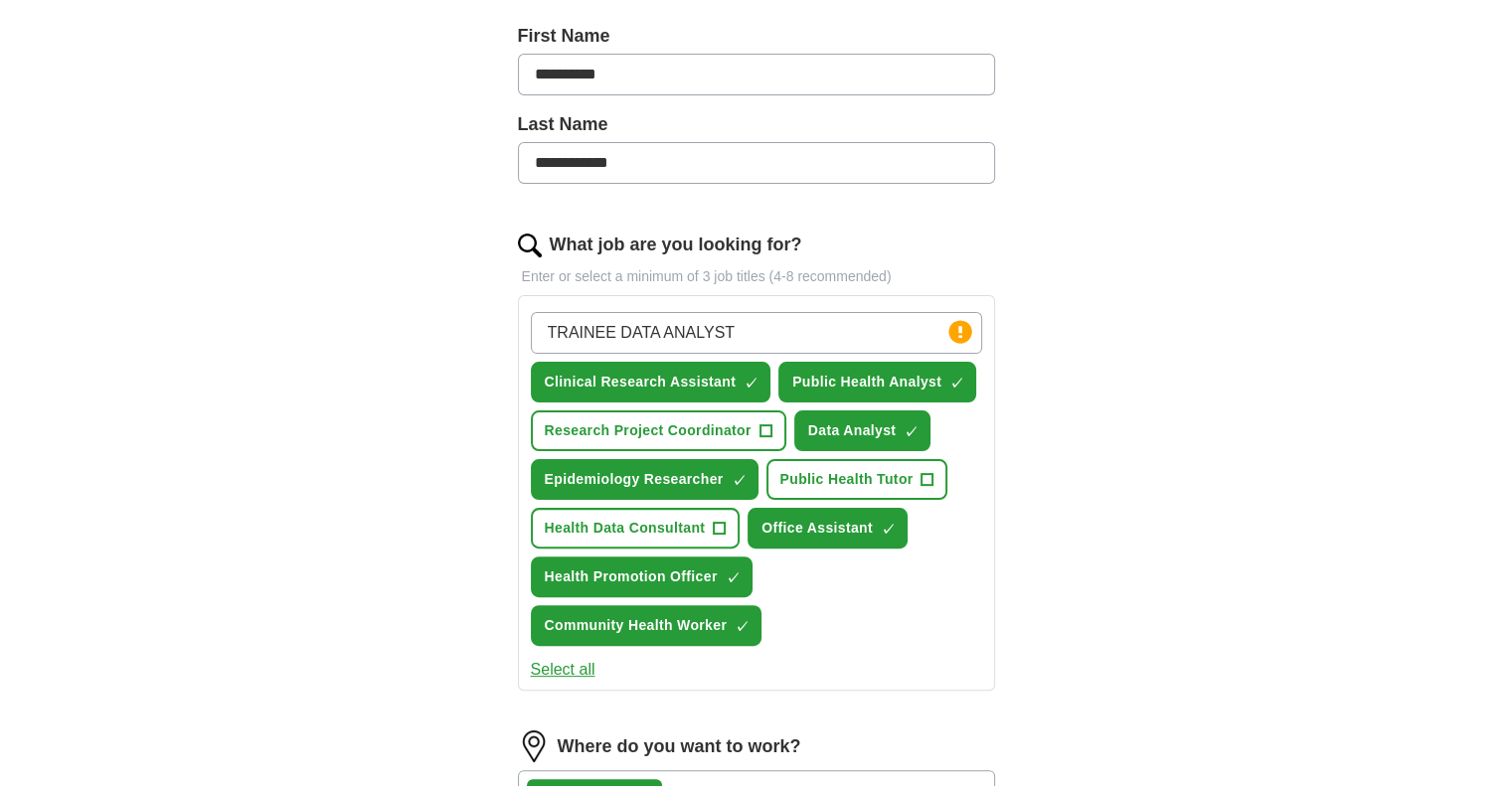 click on "TRAINEE DATA ANALYST" at bounding box center (756, 333) 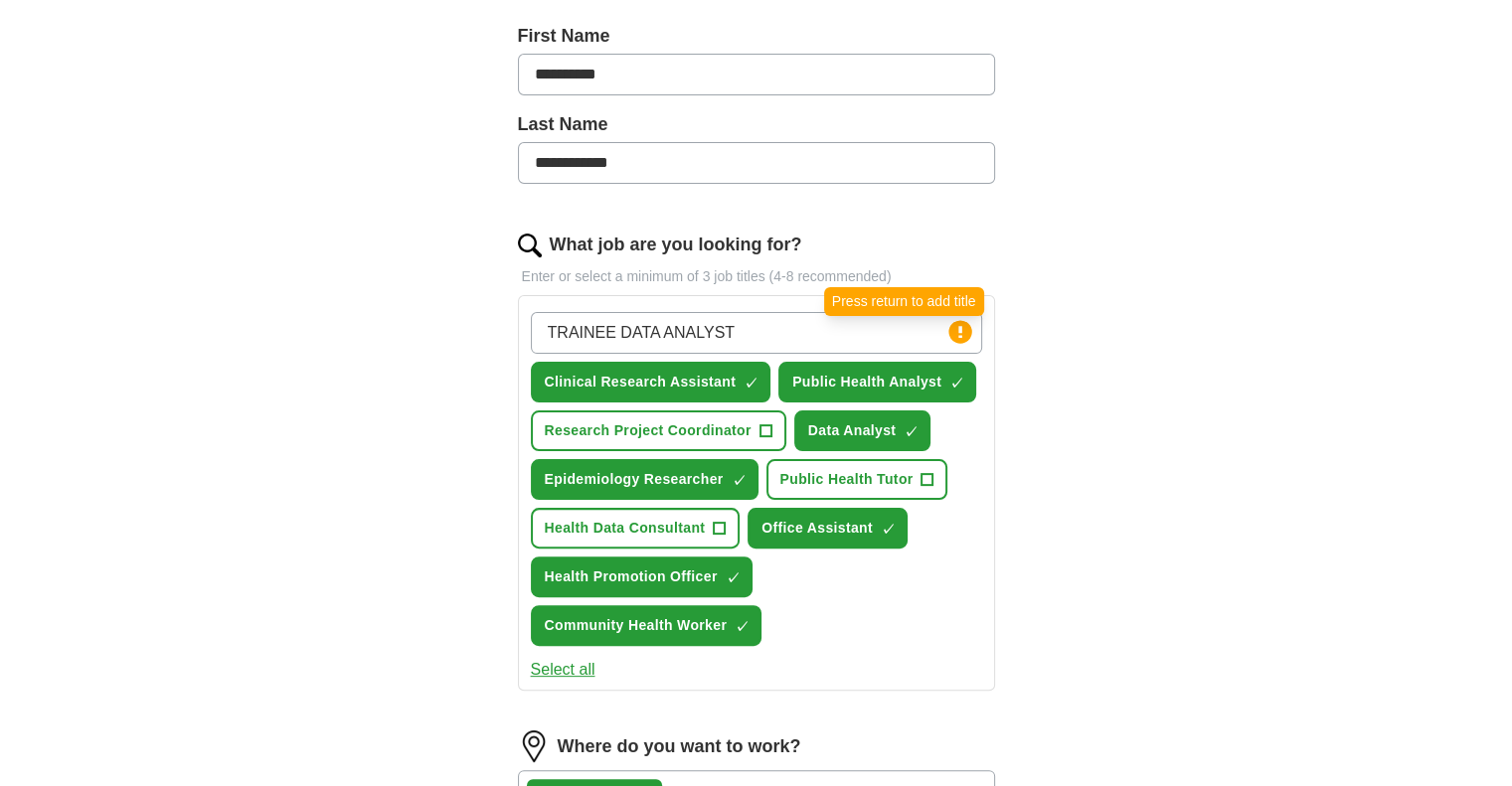 click 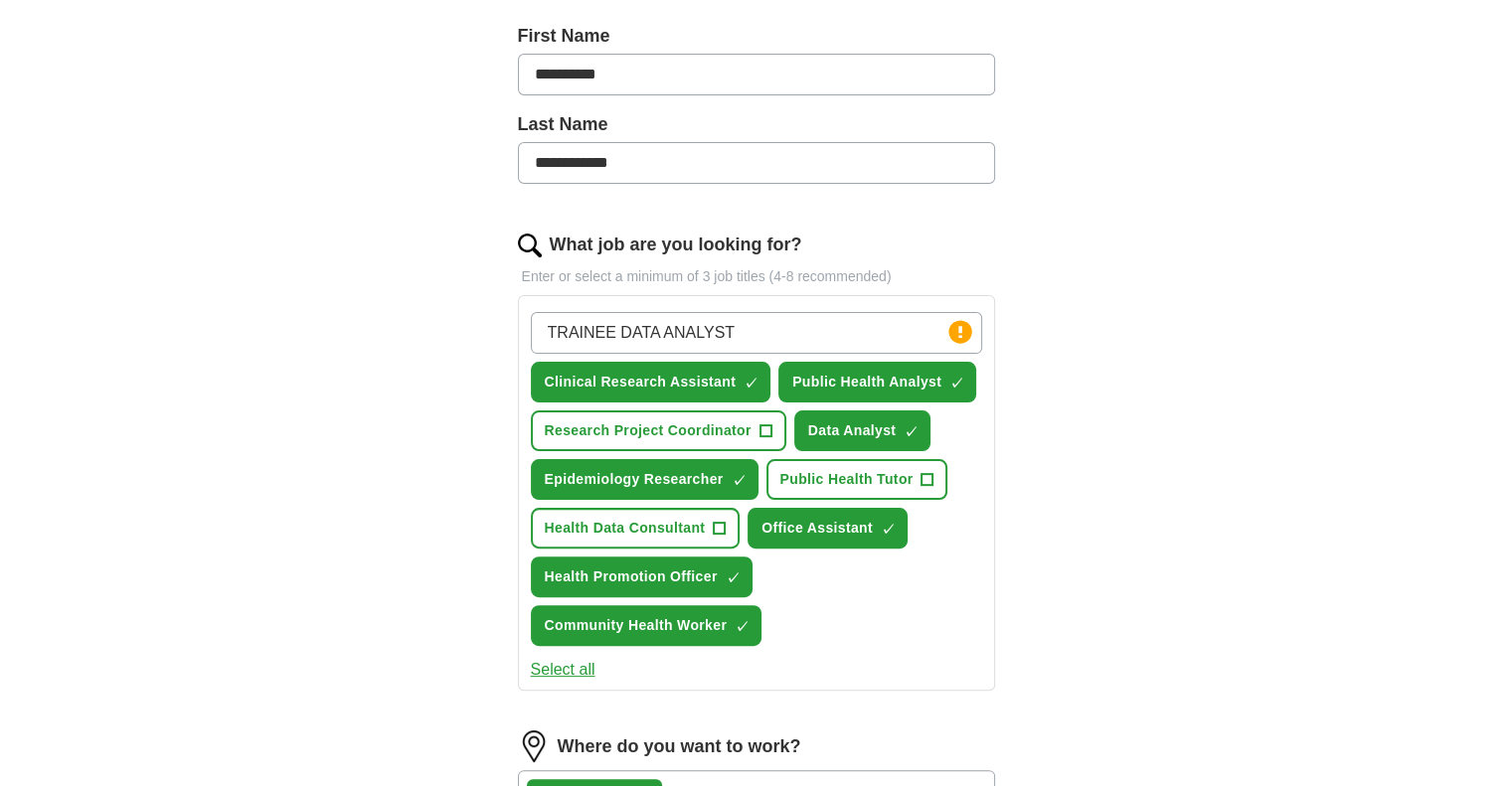 click 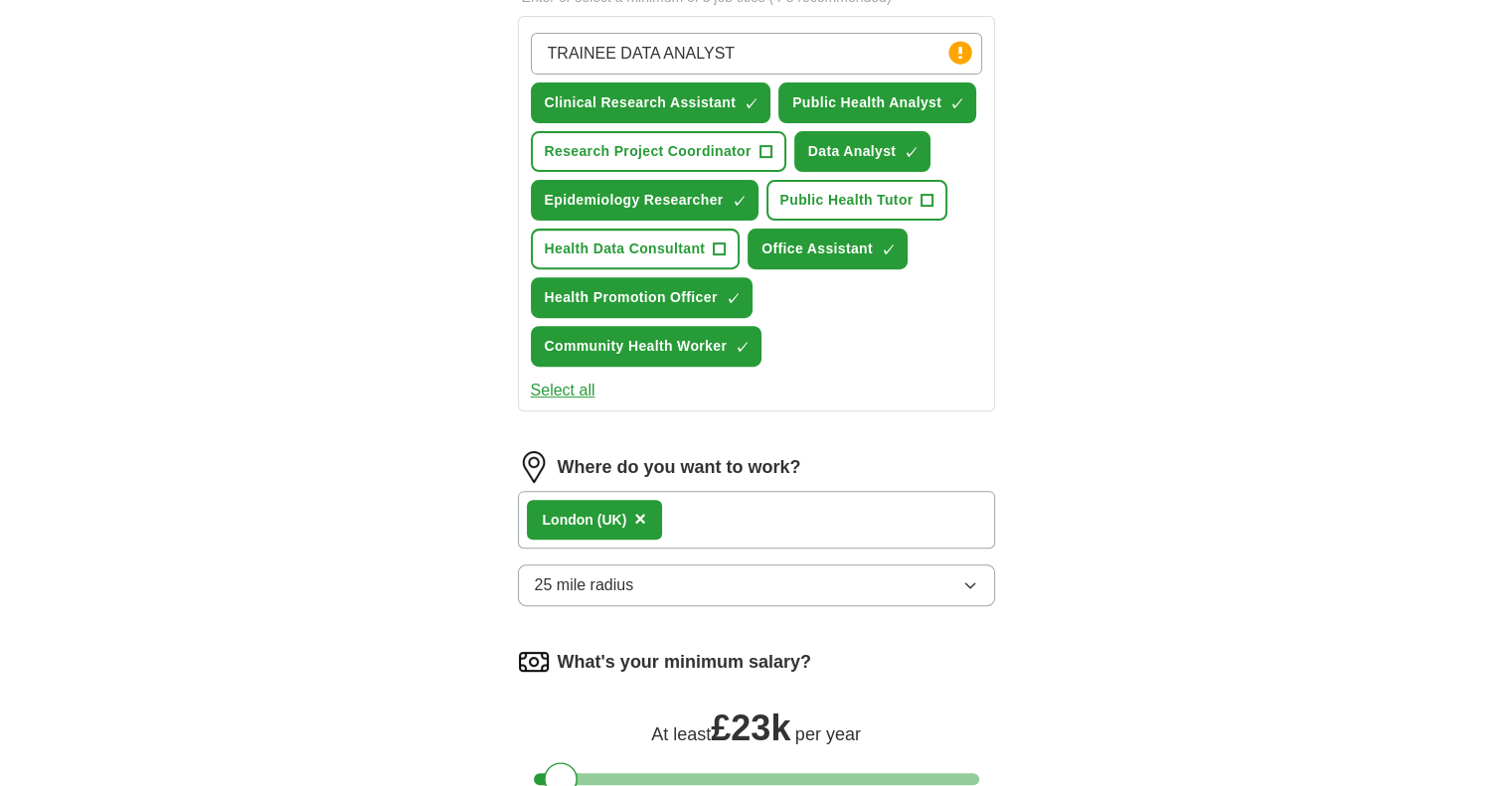 scroll, scrollTop: 397, scrollLeft: 0, axis: vertical 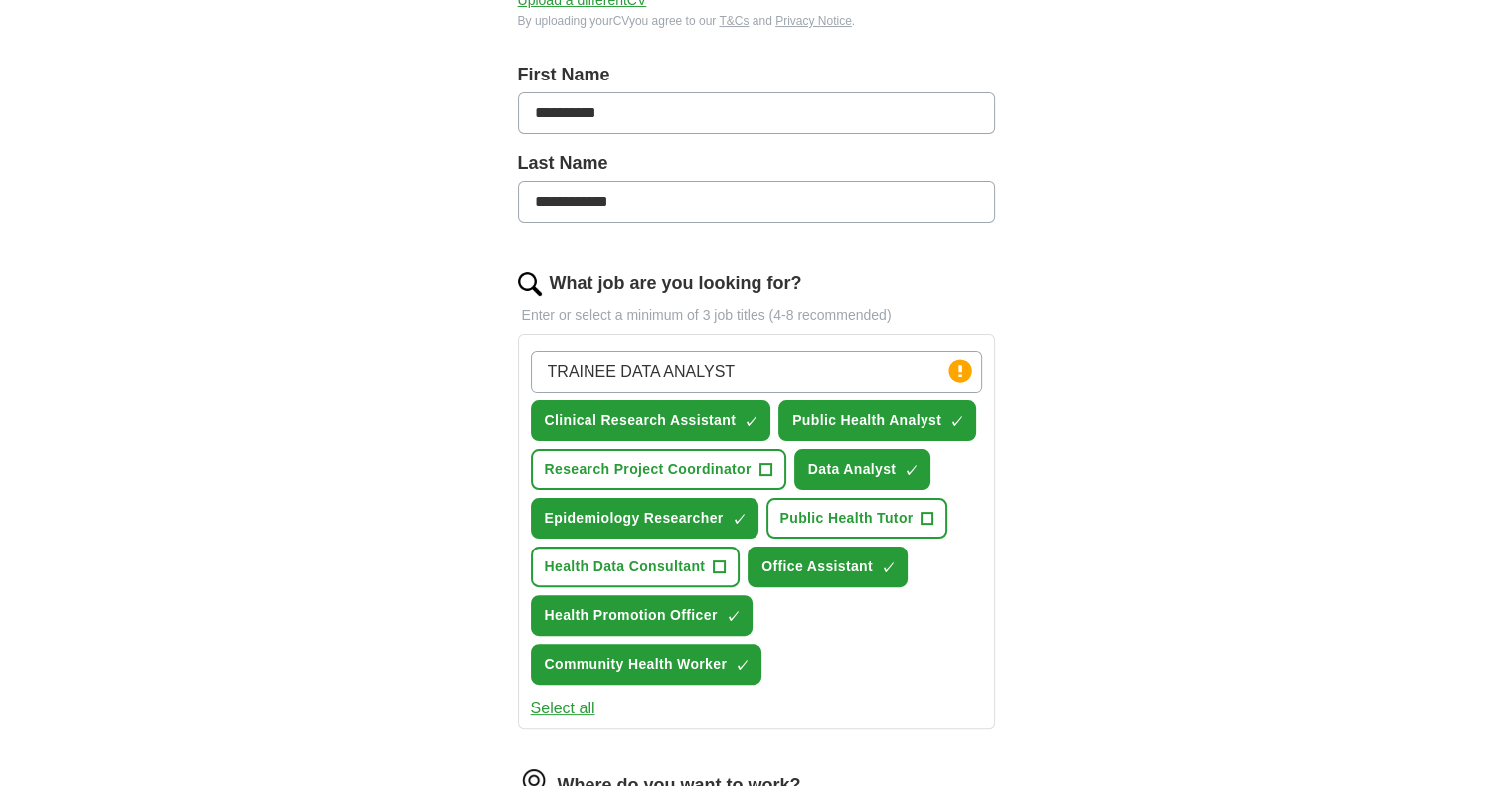 click on "TRAINEE DATA ANALYST" at bounding box center (756, 372) 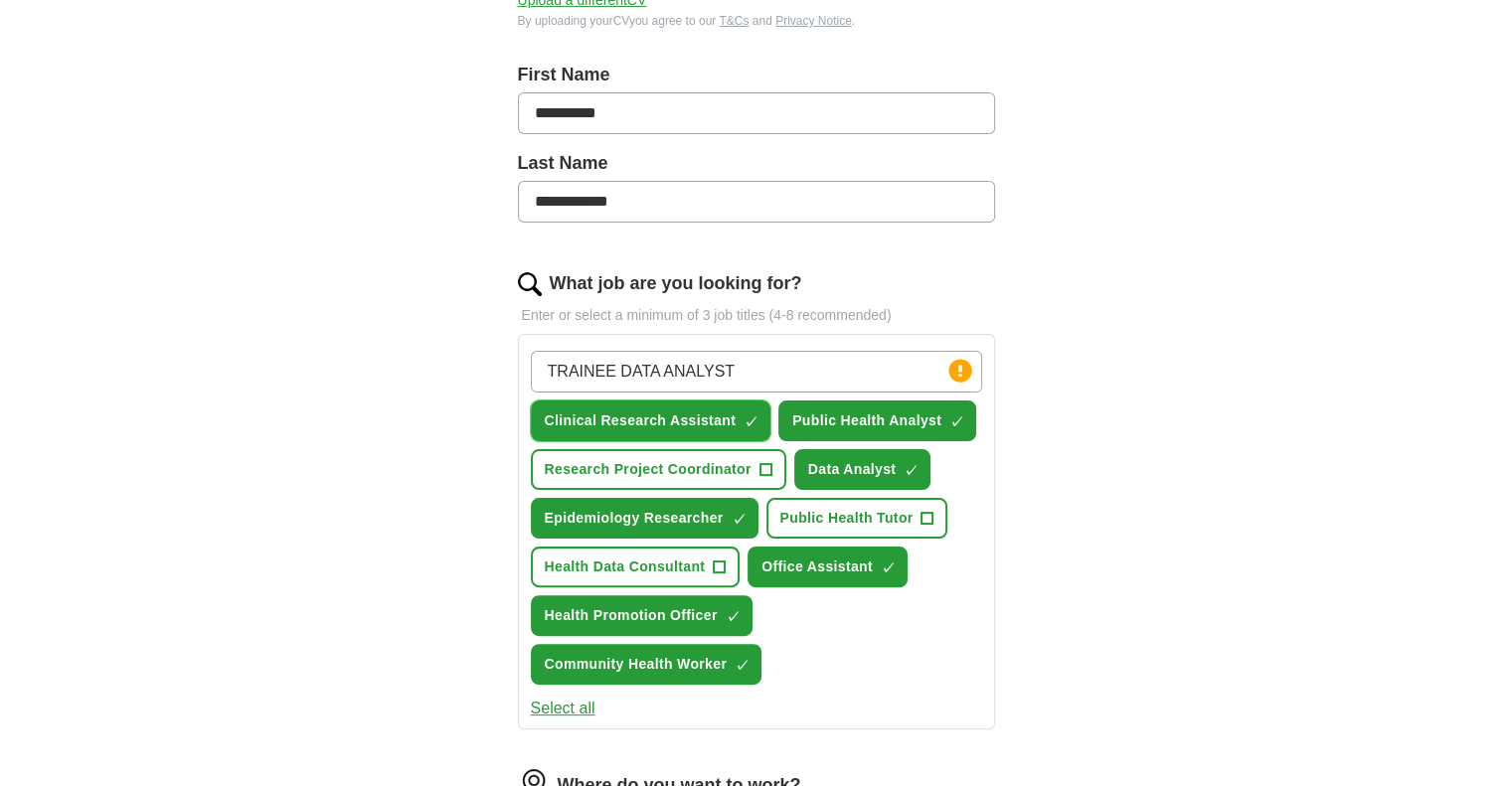 type 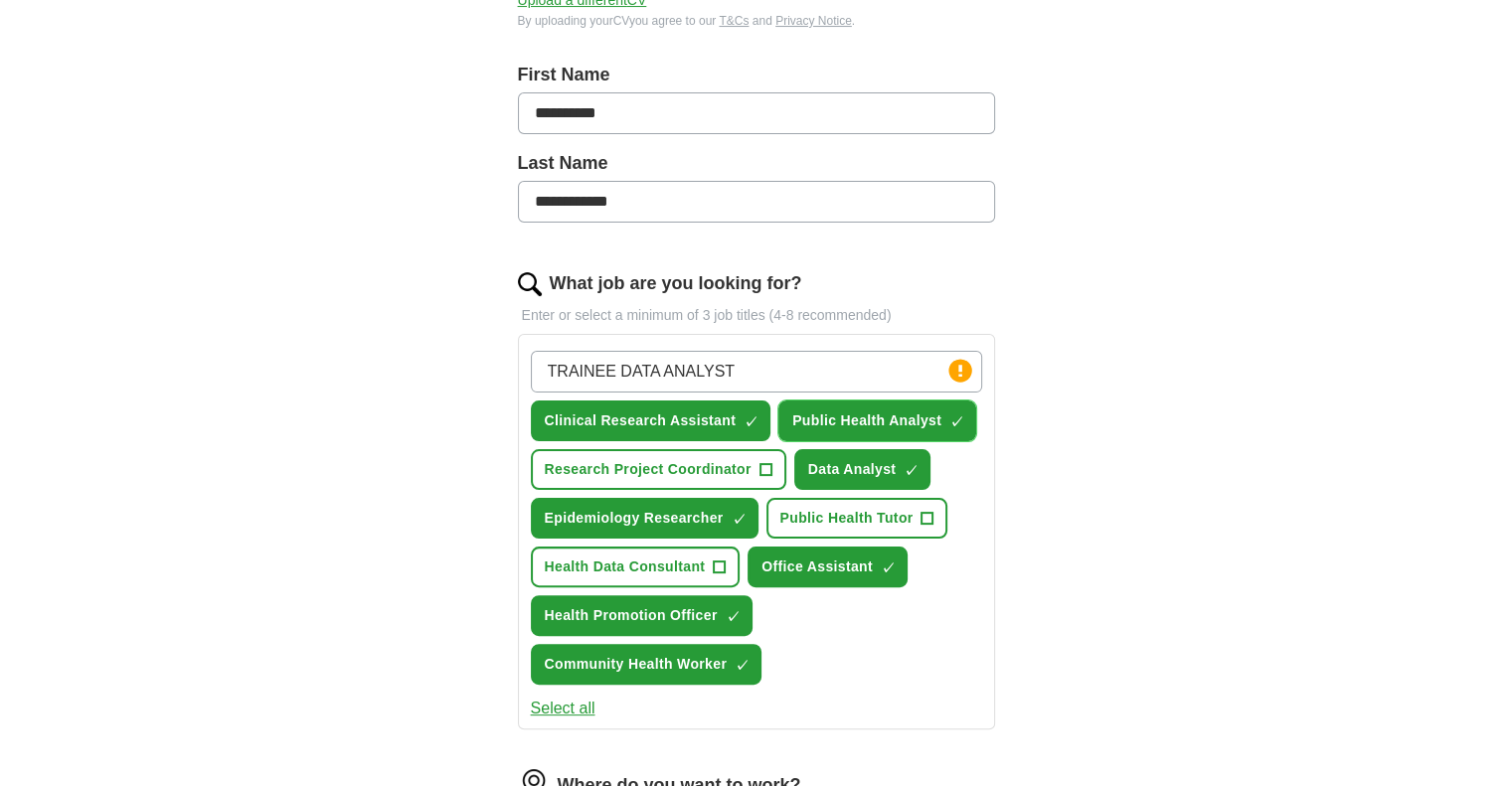 type 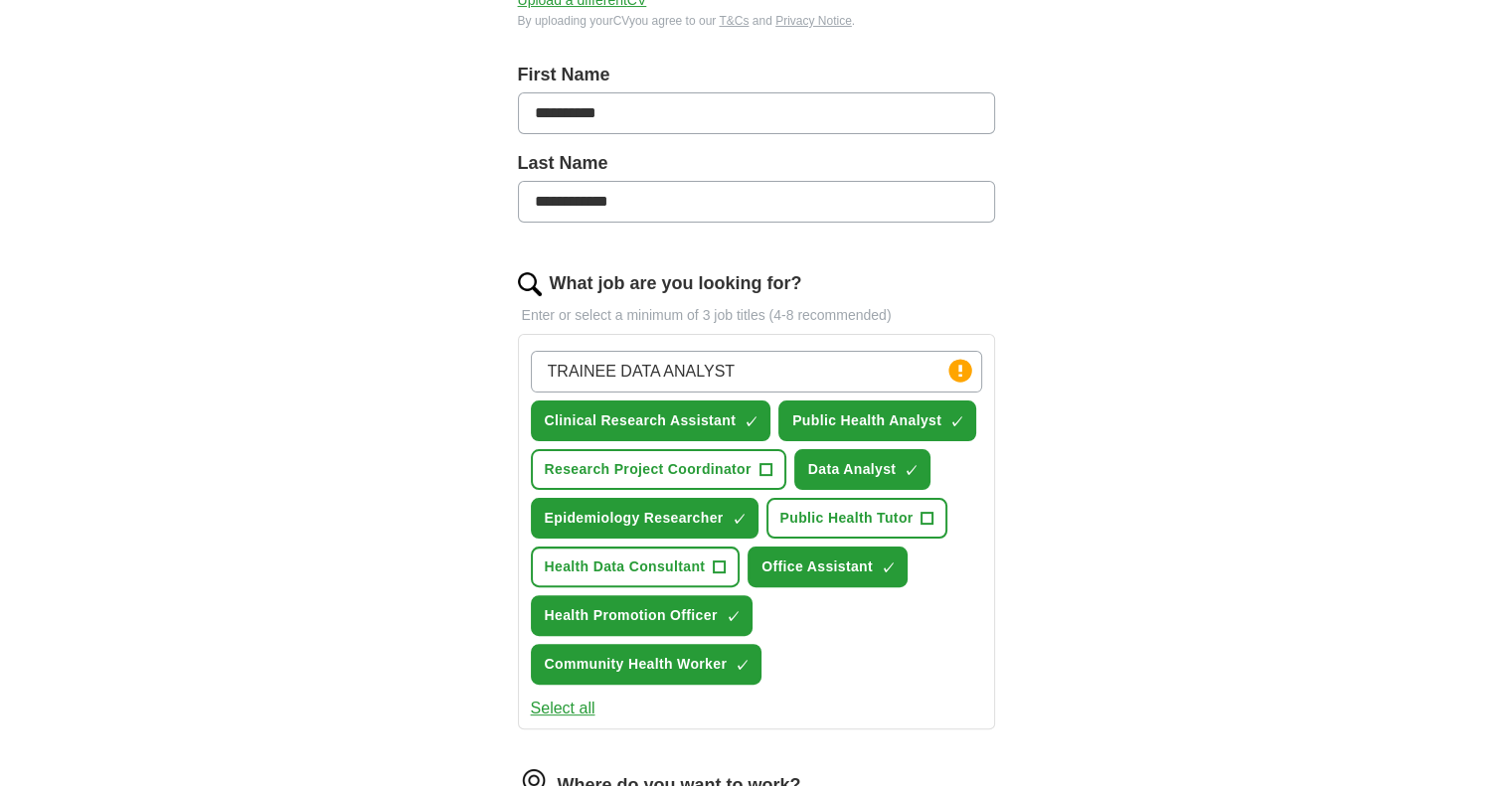 click on "TRAINEE DATA ANALYST" at bounding box center (756, 372) 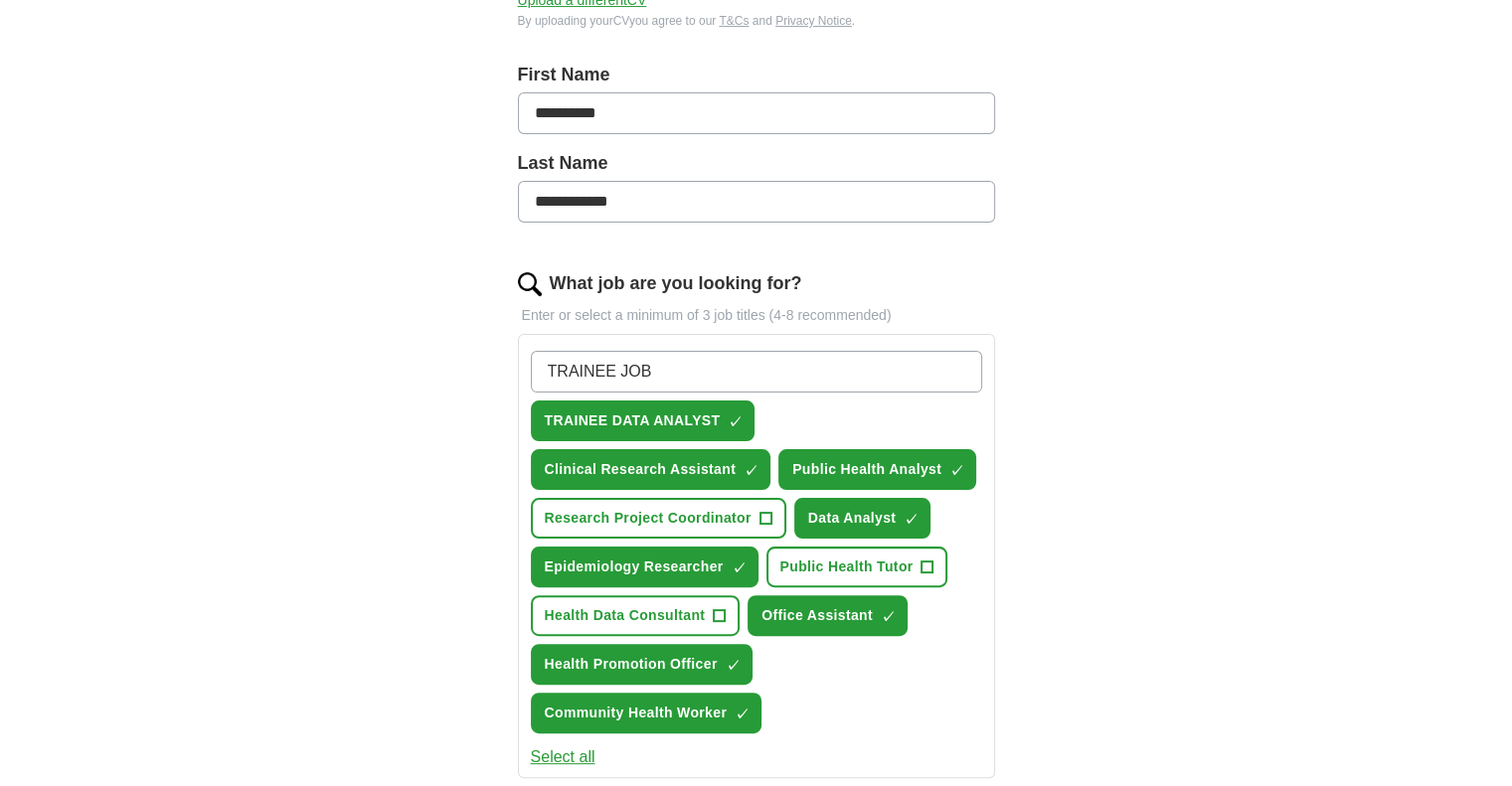 type on "TRAINEE JOB" 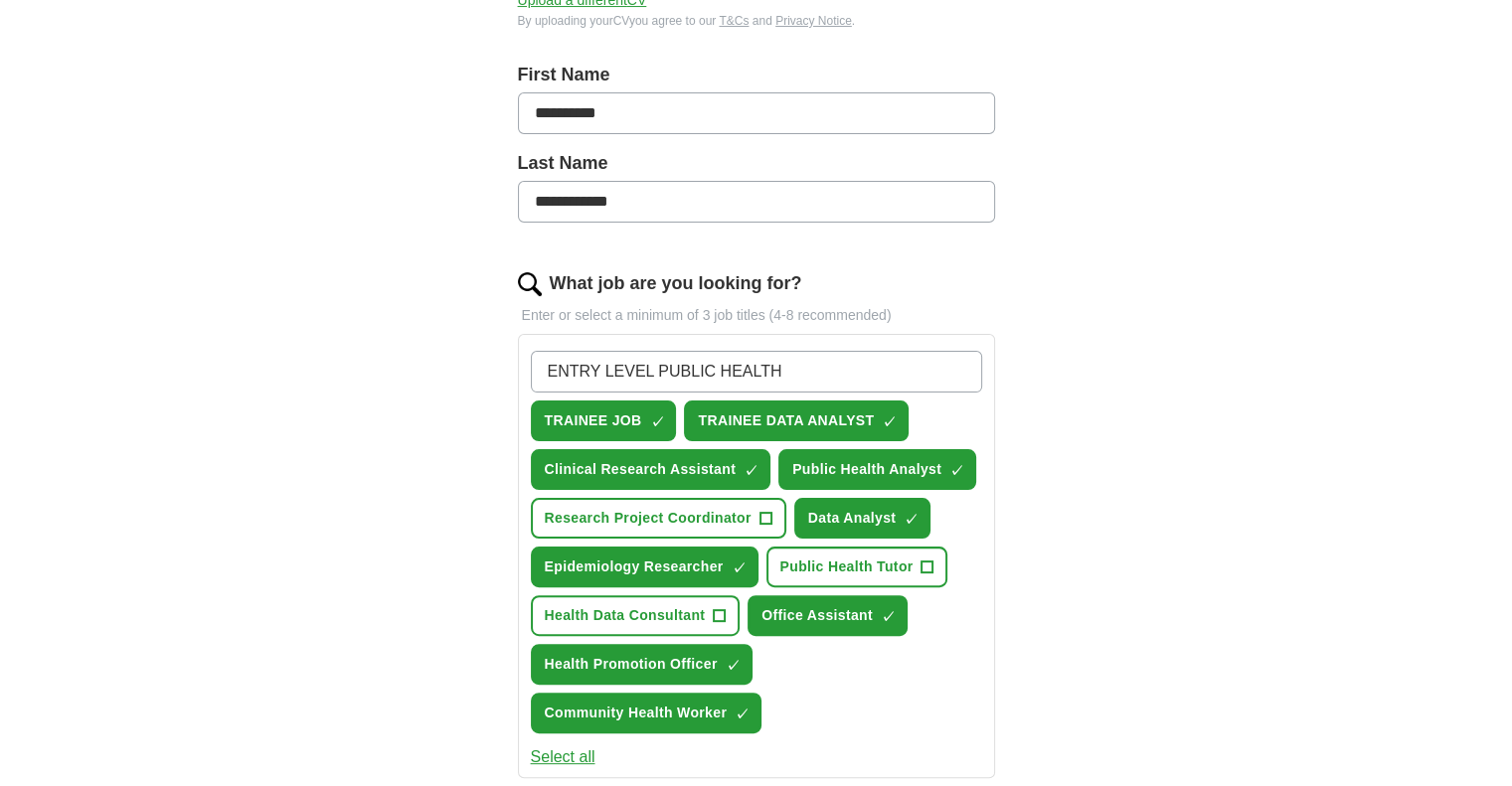 type on "ENTRY LEVEL PUBLIC HEALTH" 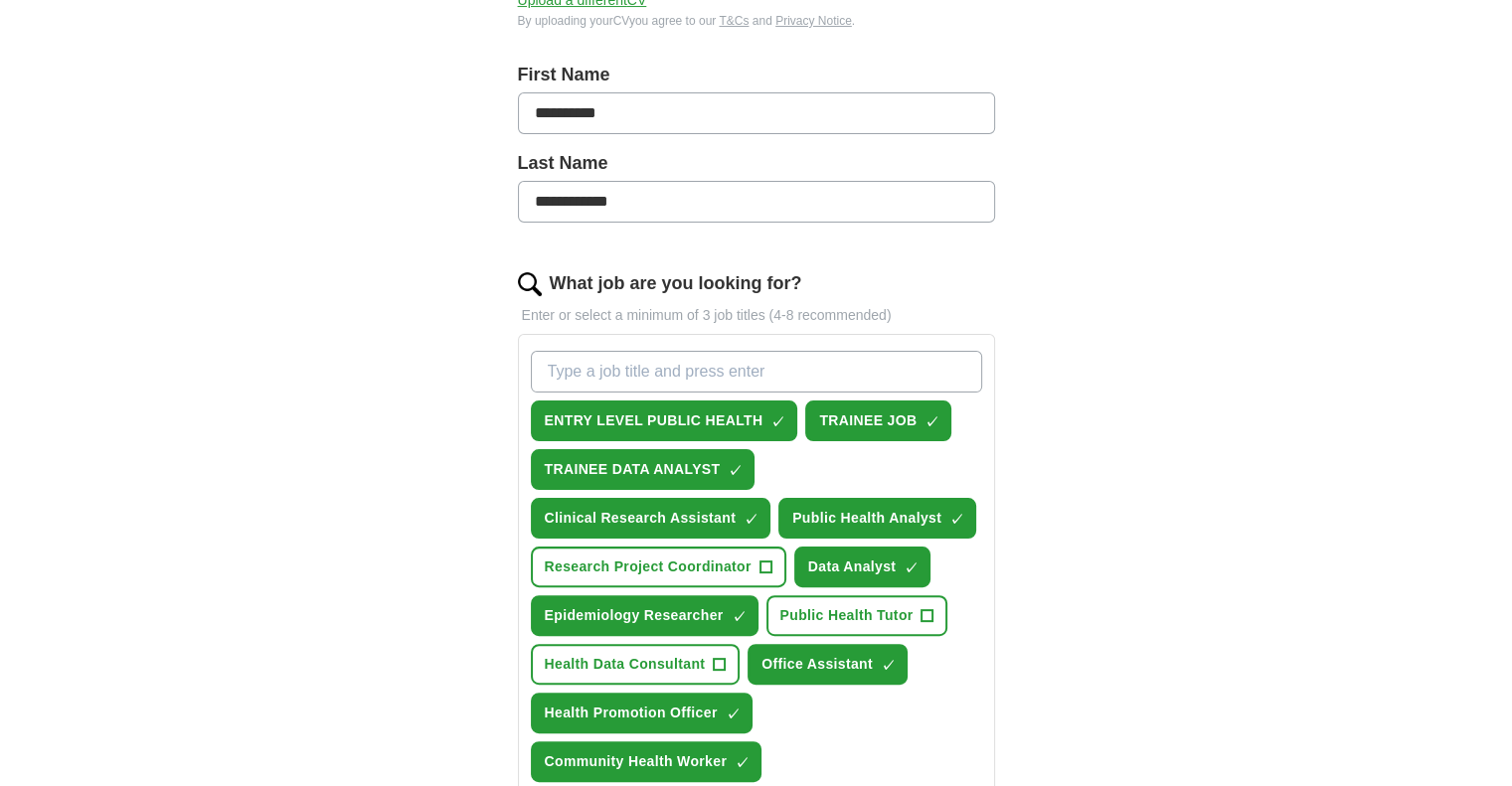 click on "What job are you looking for?" at bounding box center (756, 372) 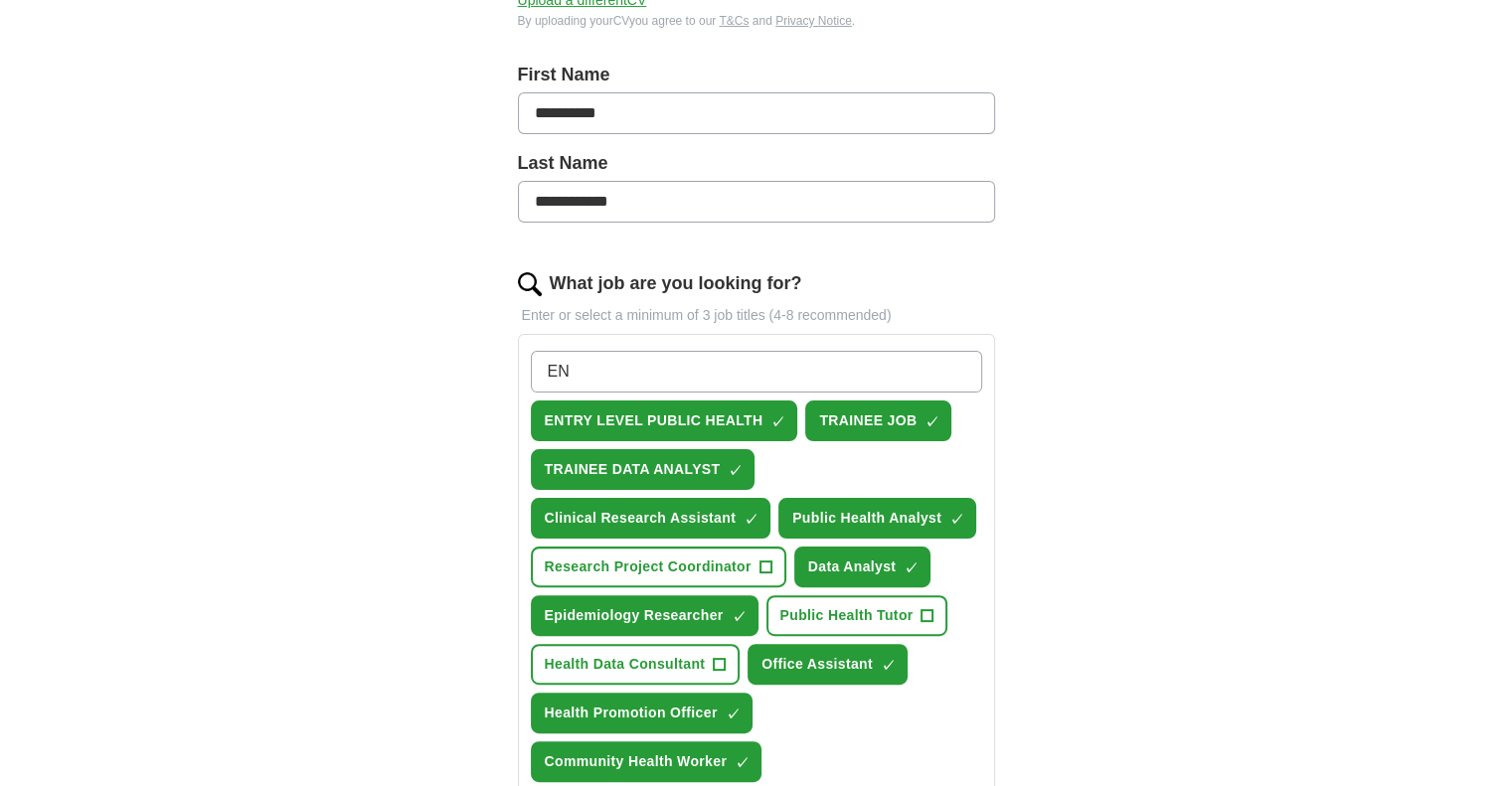 type on "E" 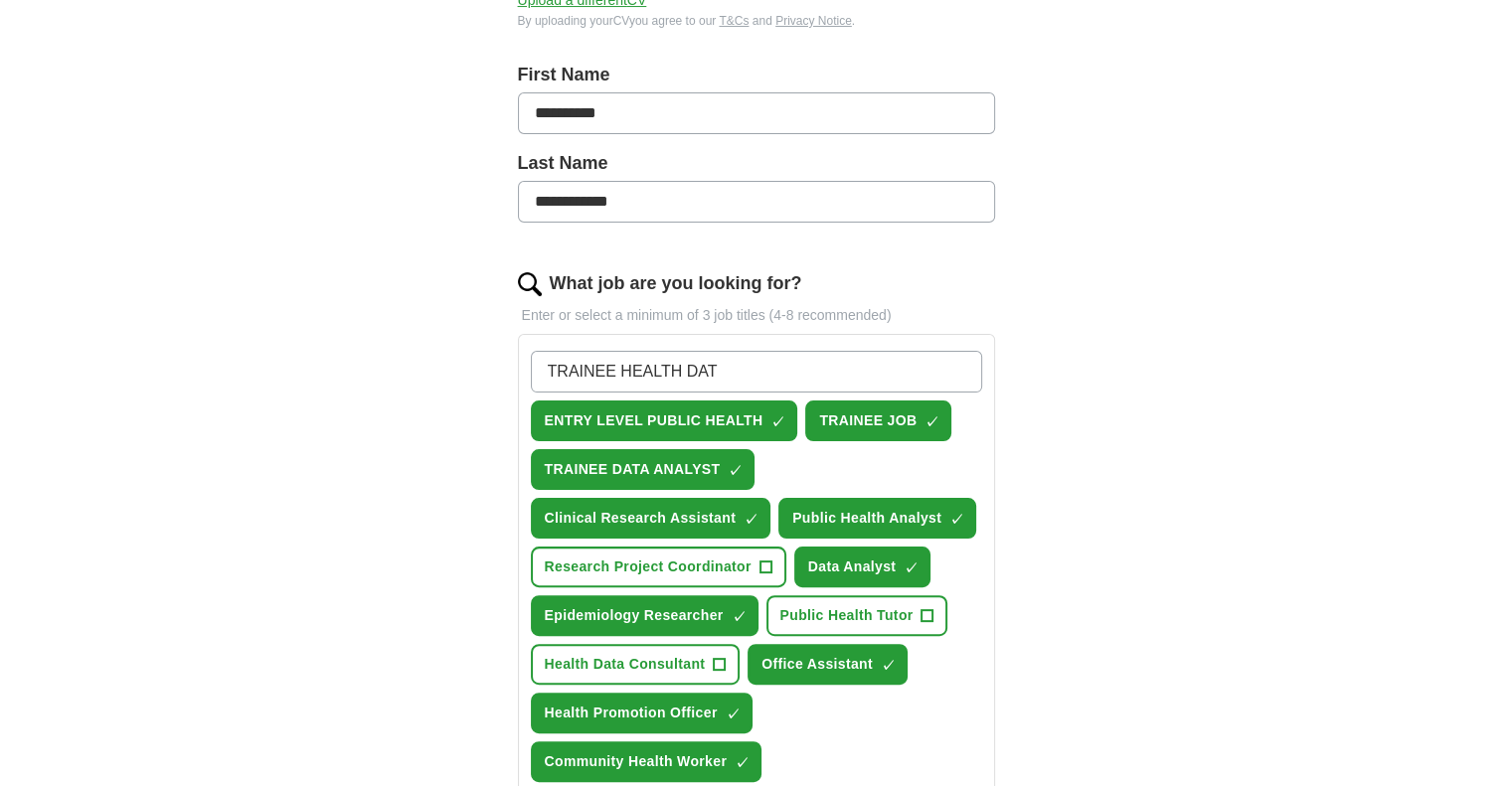 type on "TRAINEE HEALTH DATA" 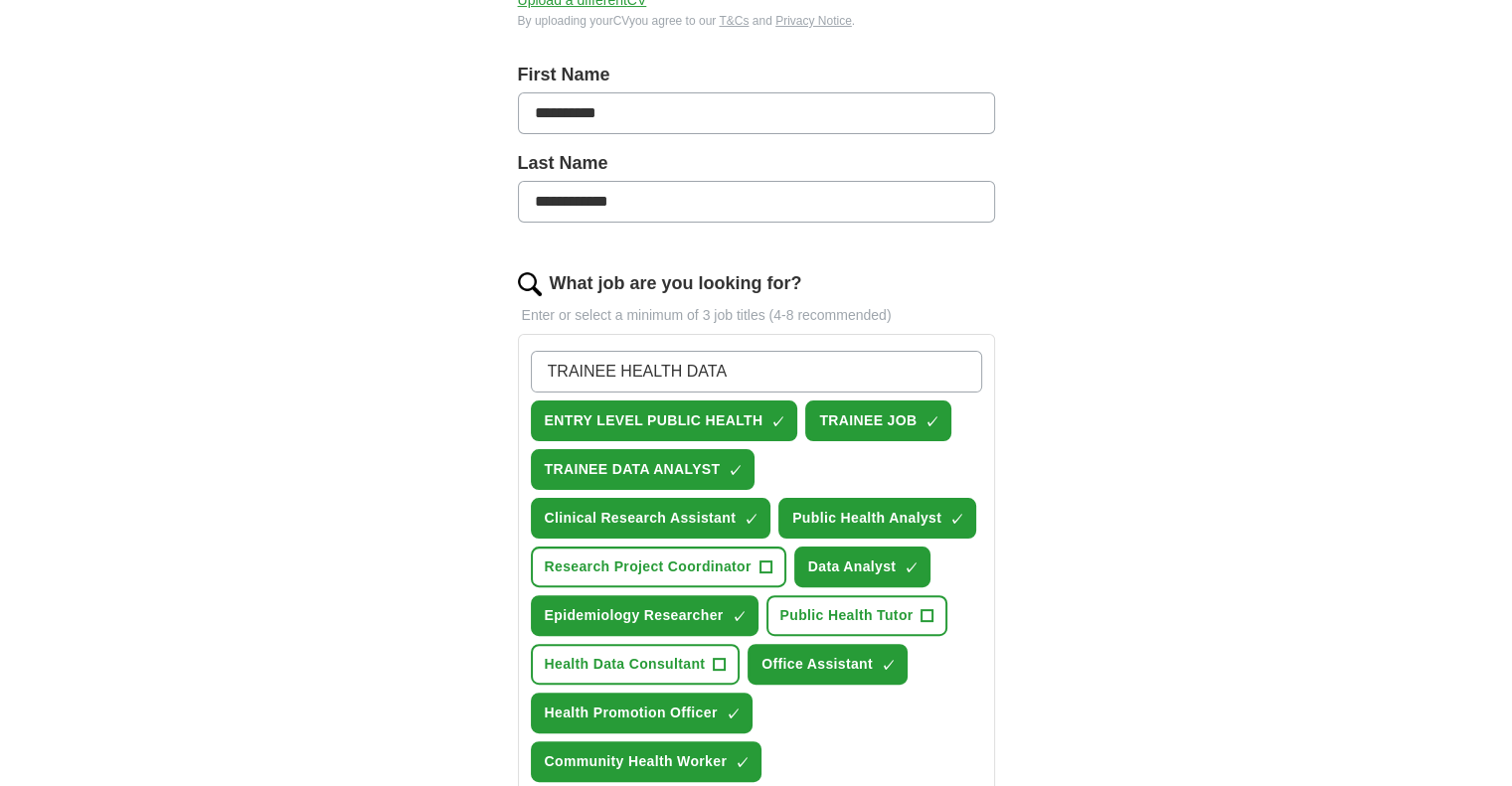 type 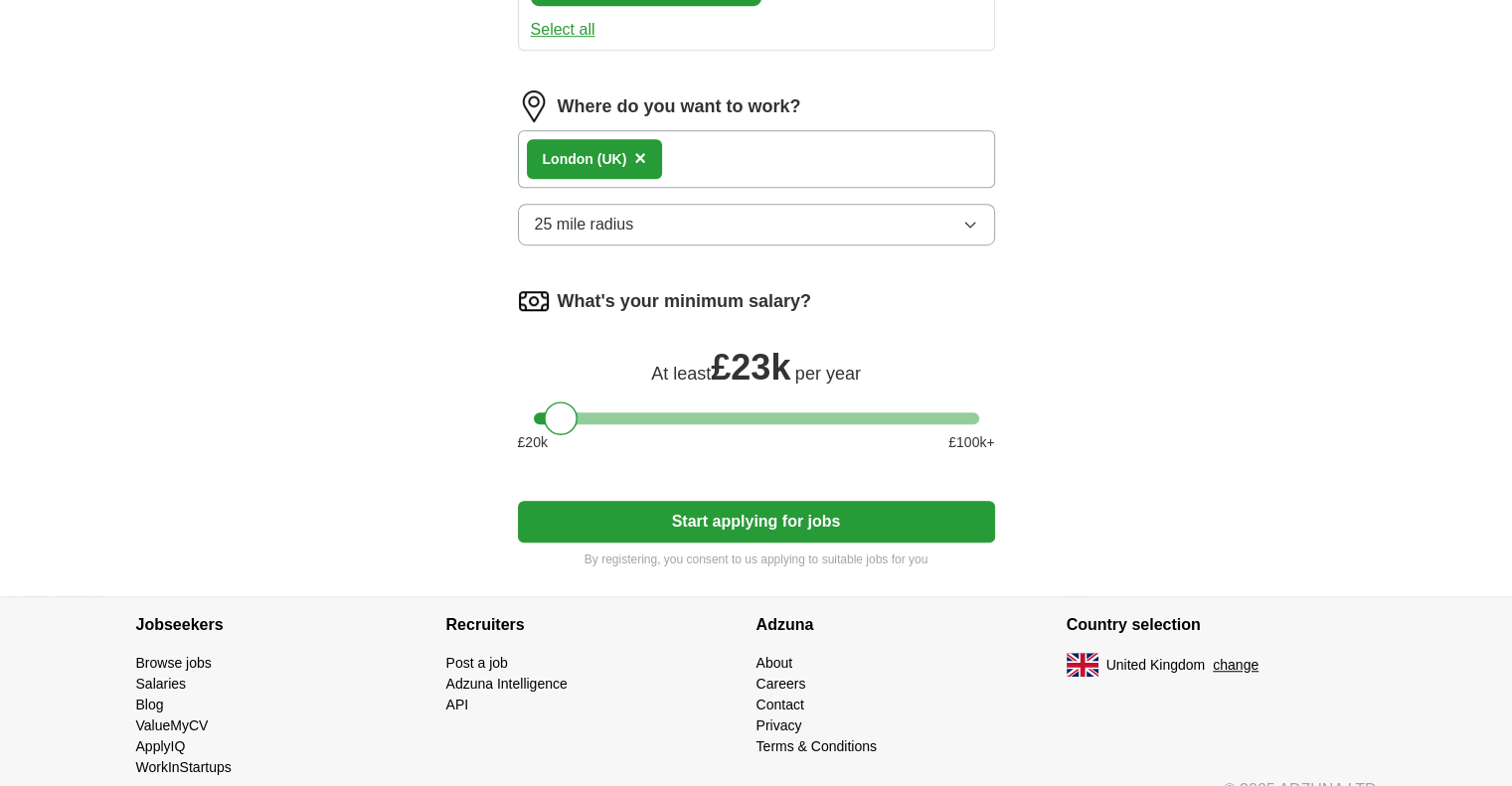 scroll, scrollTop: 1216, scrollLeft: 0, axis: vertical 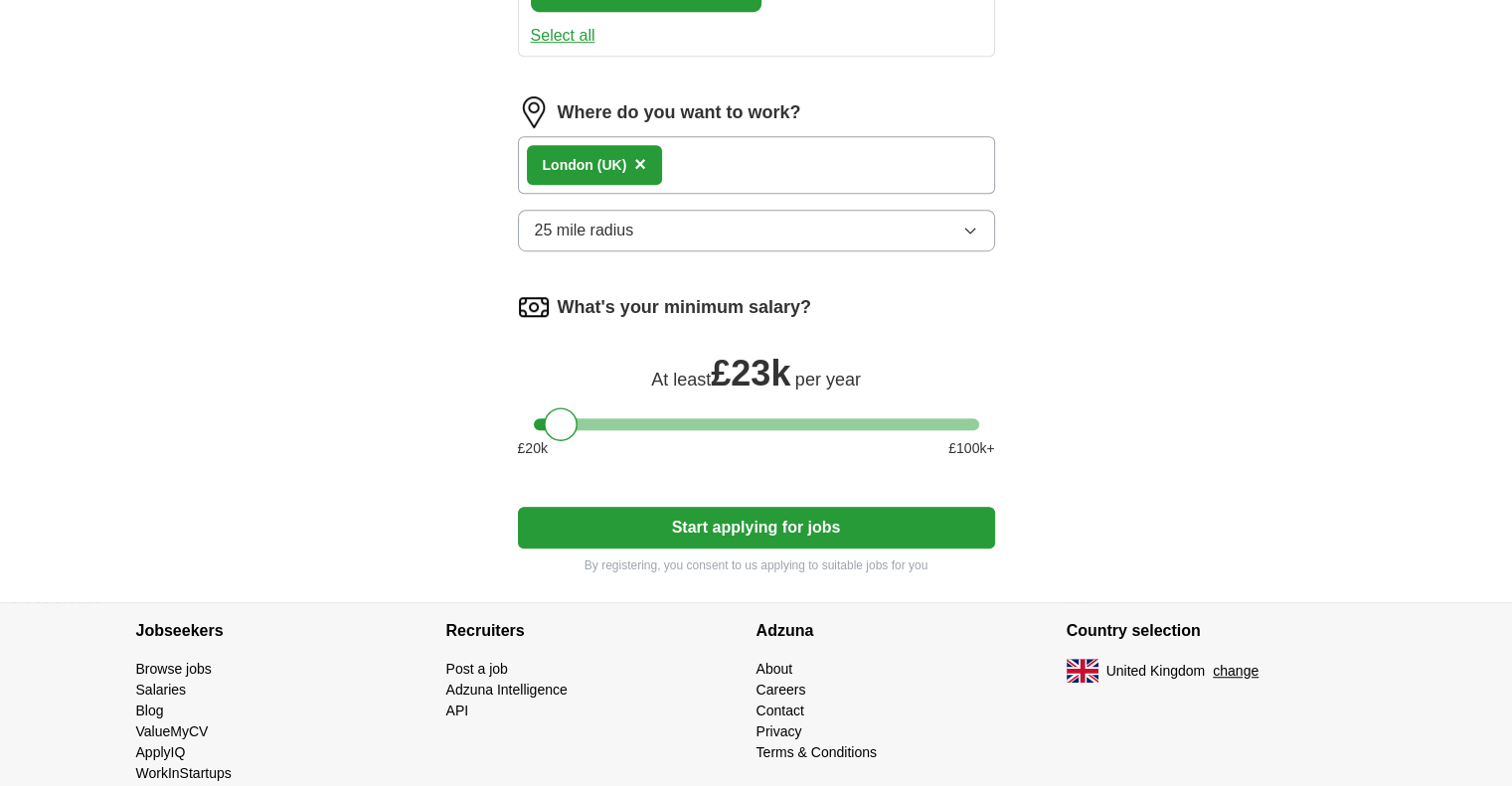click on "Start applying for jobs" at bounding box center (756, 528) 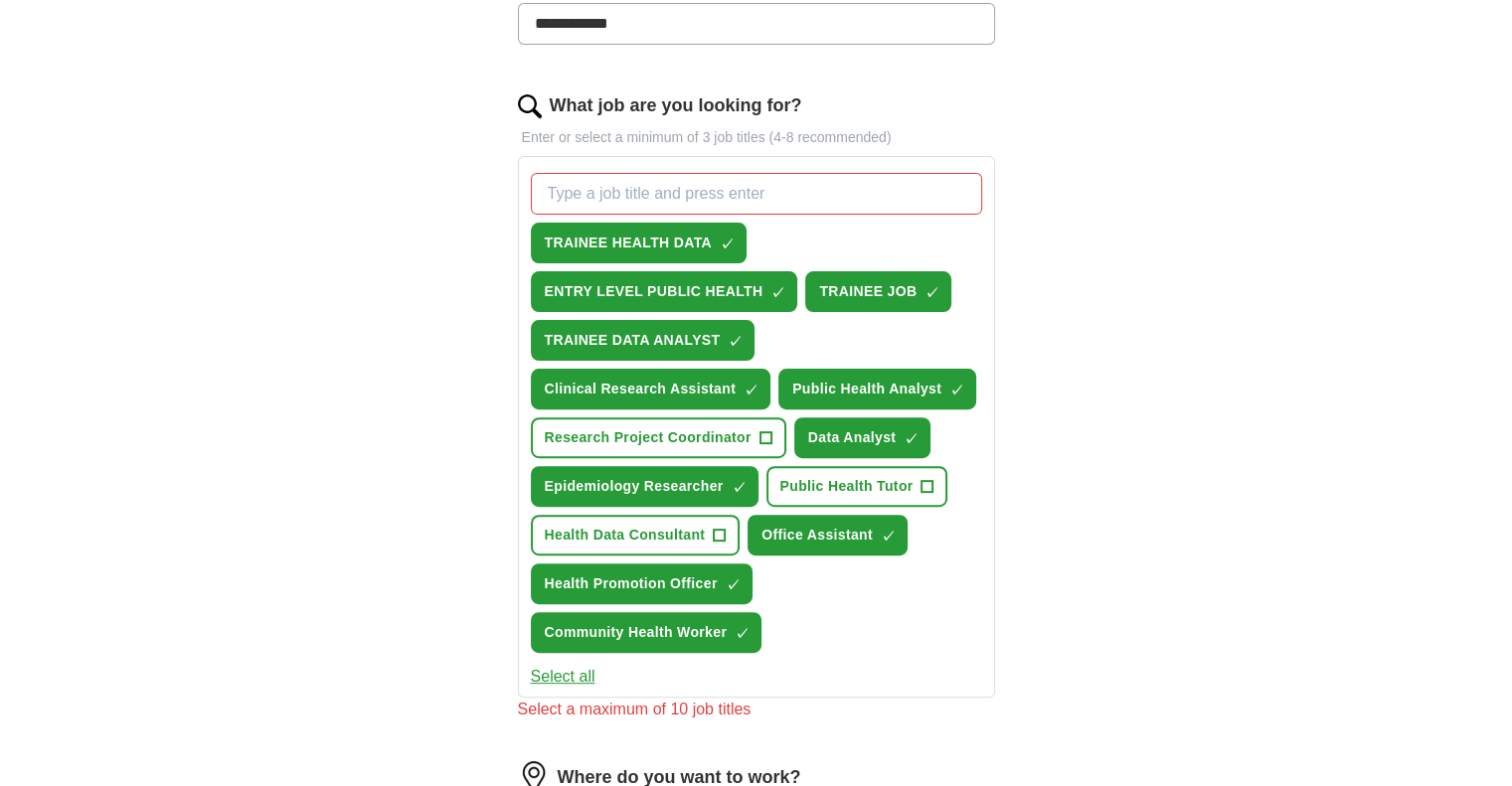 scroll, scrollTop: 568, scrollLeft: 0, axis: vertical 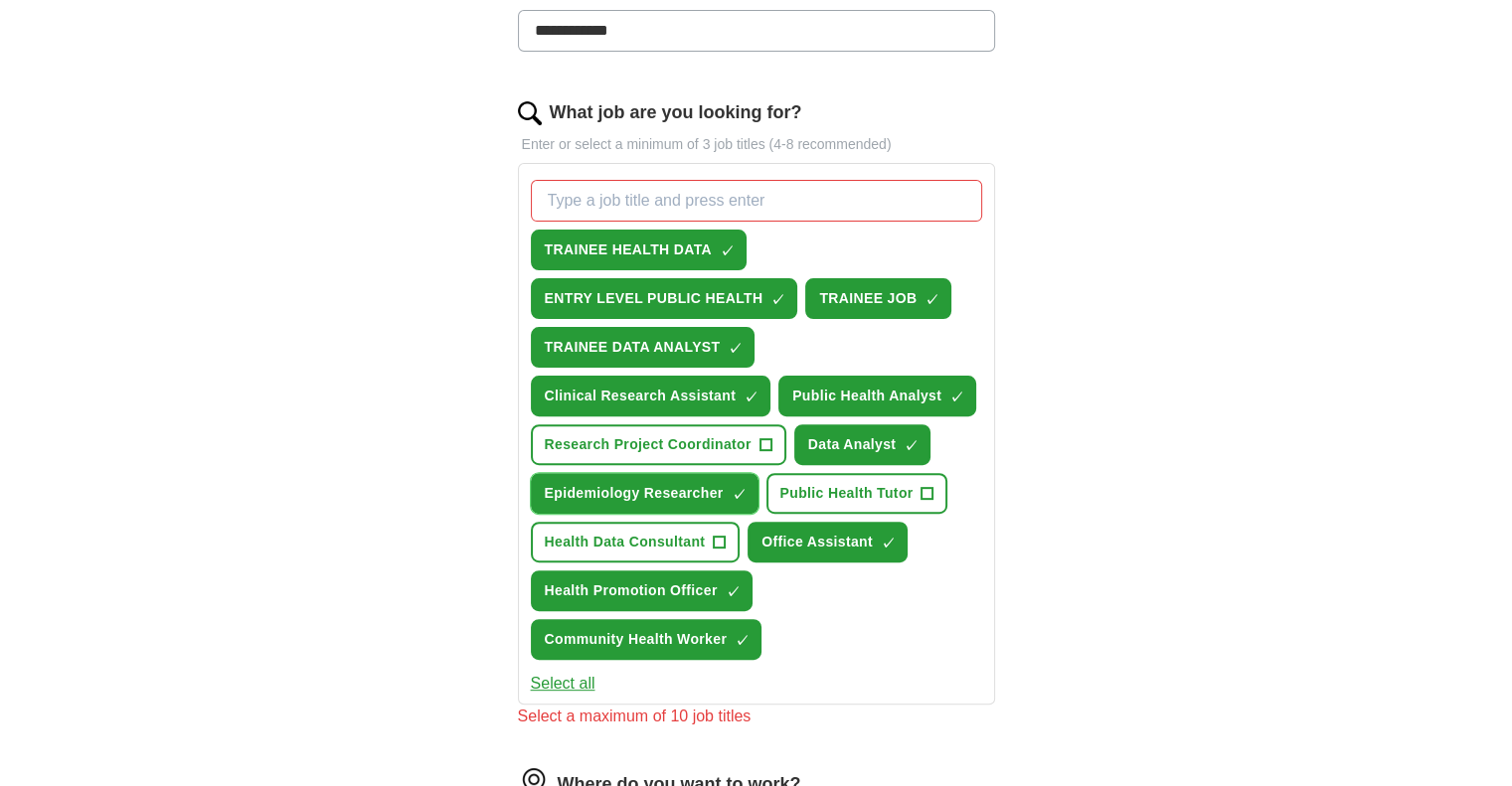 click on "Epidemiology Researcher" at bounding box center (634, 493) 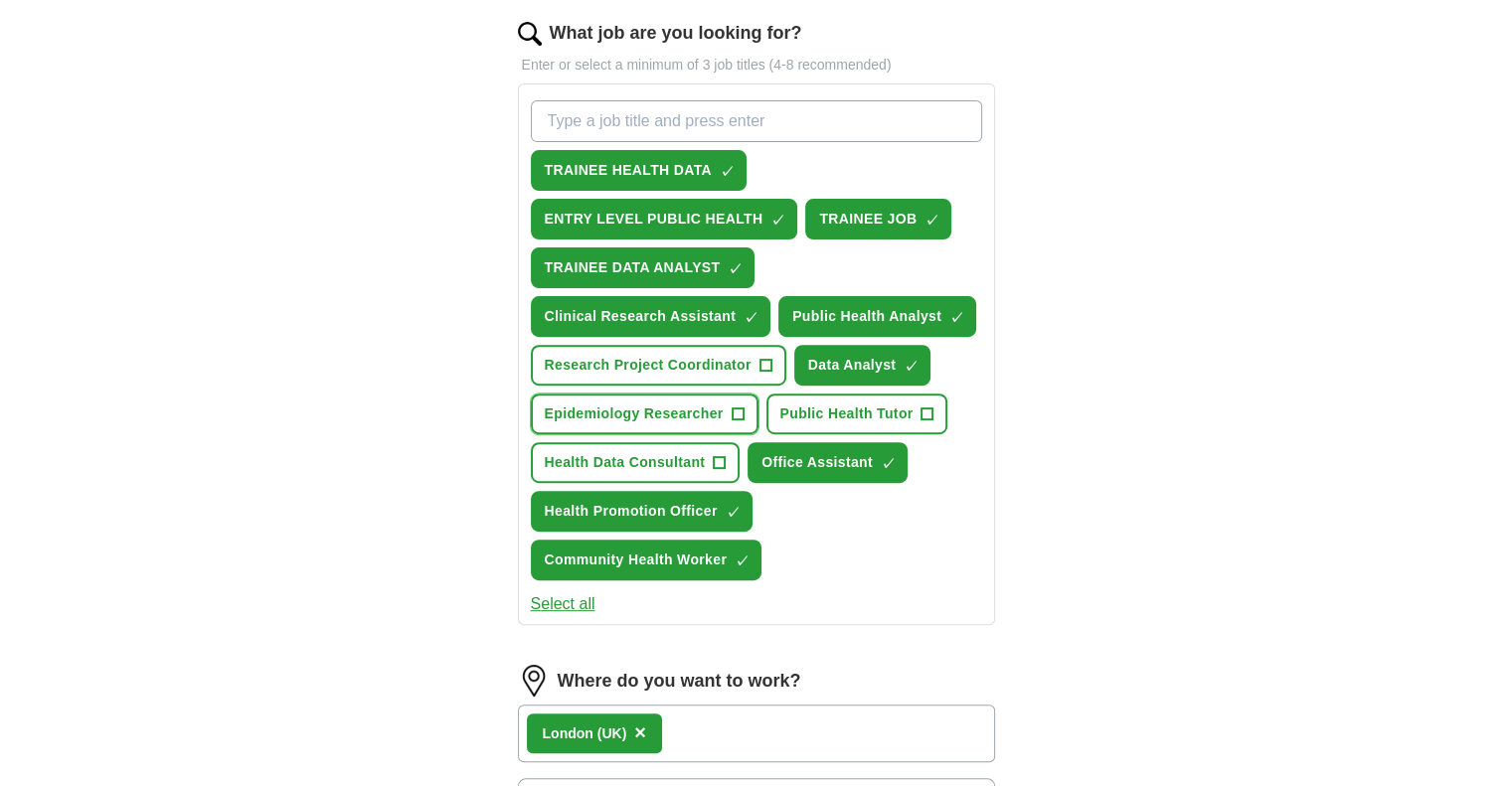scroll, scrollTop: 489, scrollLeft: 0, axis: vertical 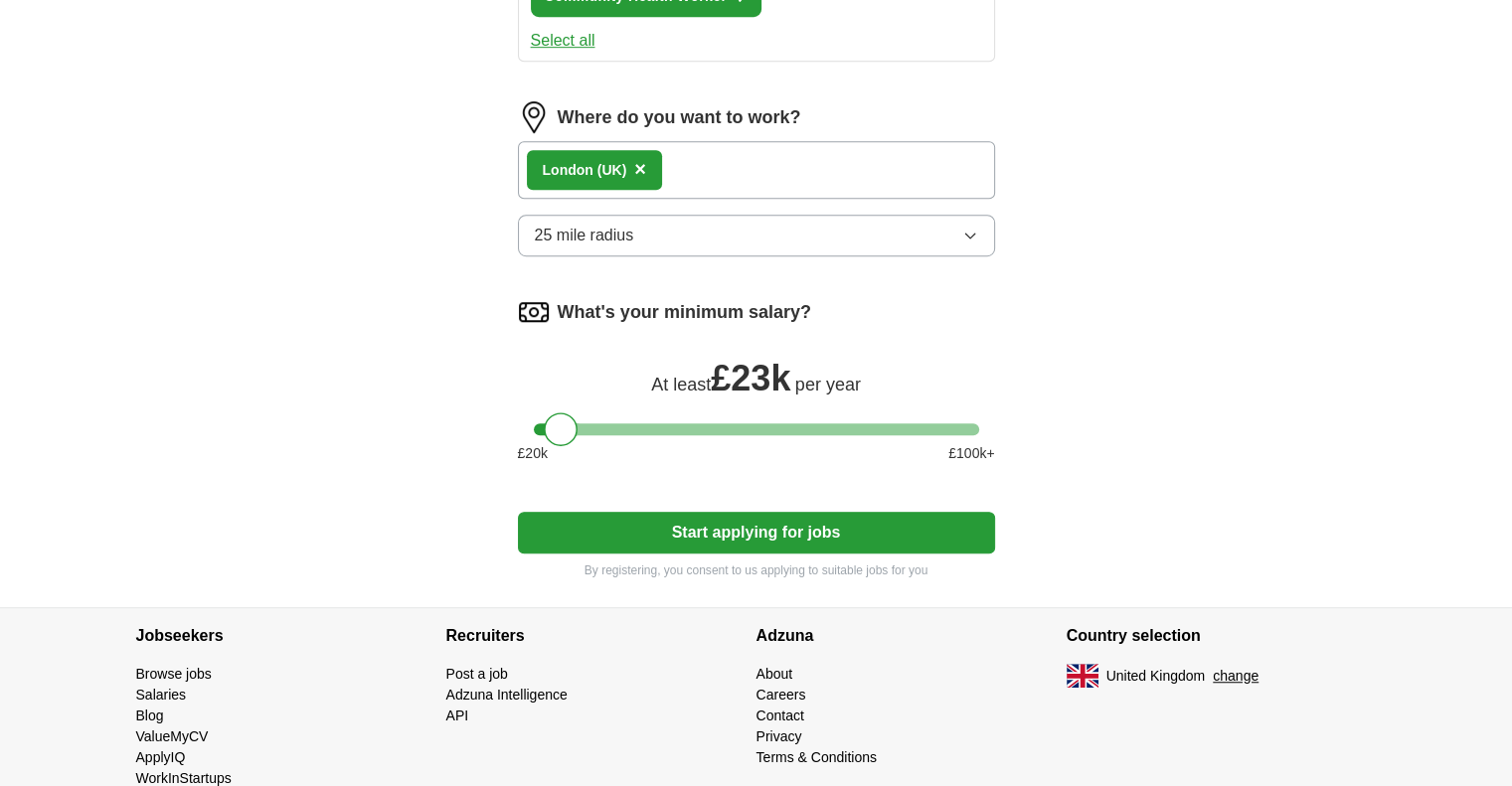 click on "Start applying for jobs" at bounding box center (756, 533) 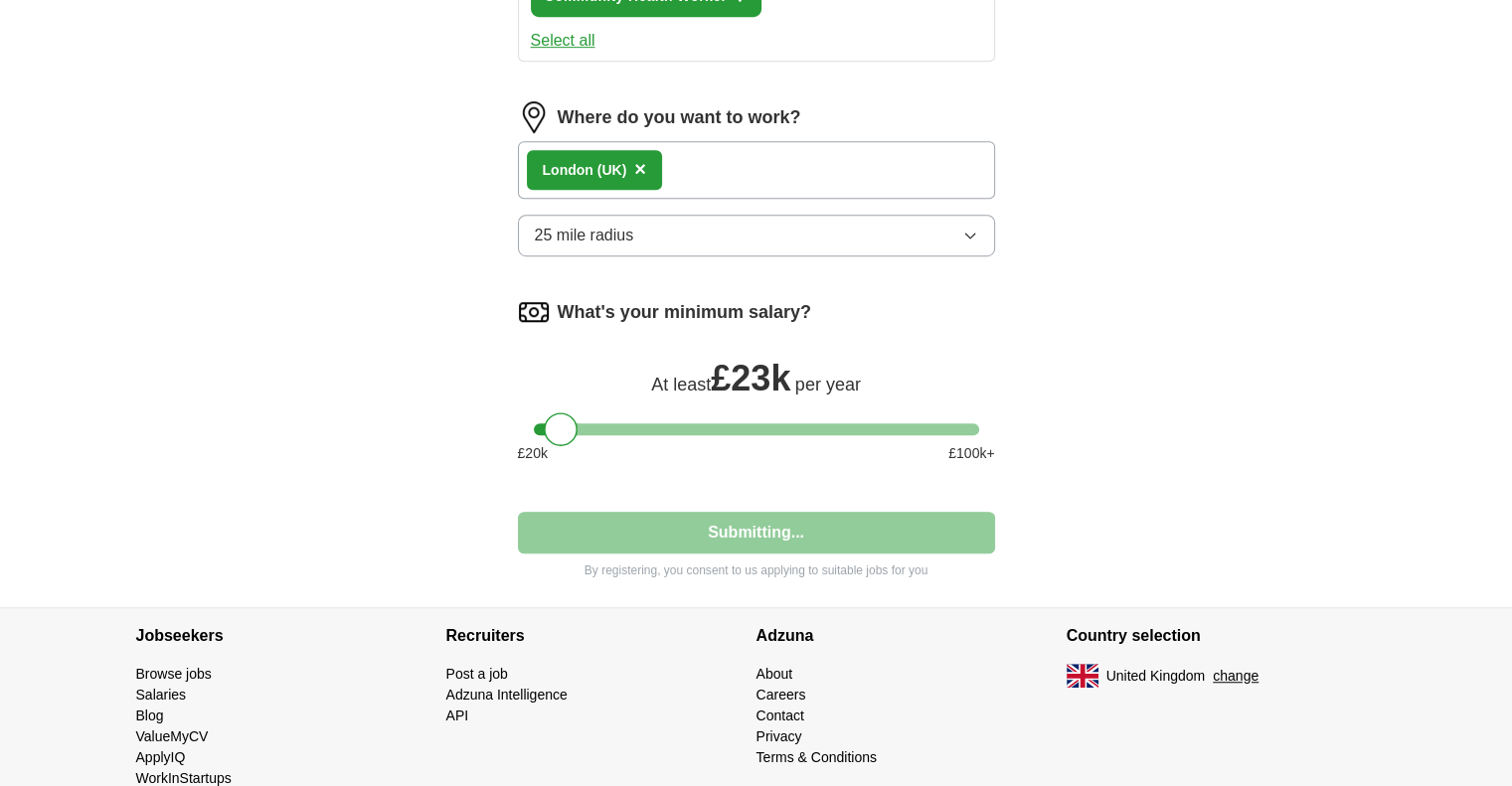 select on "**" 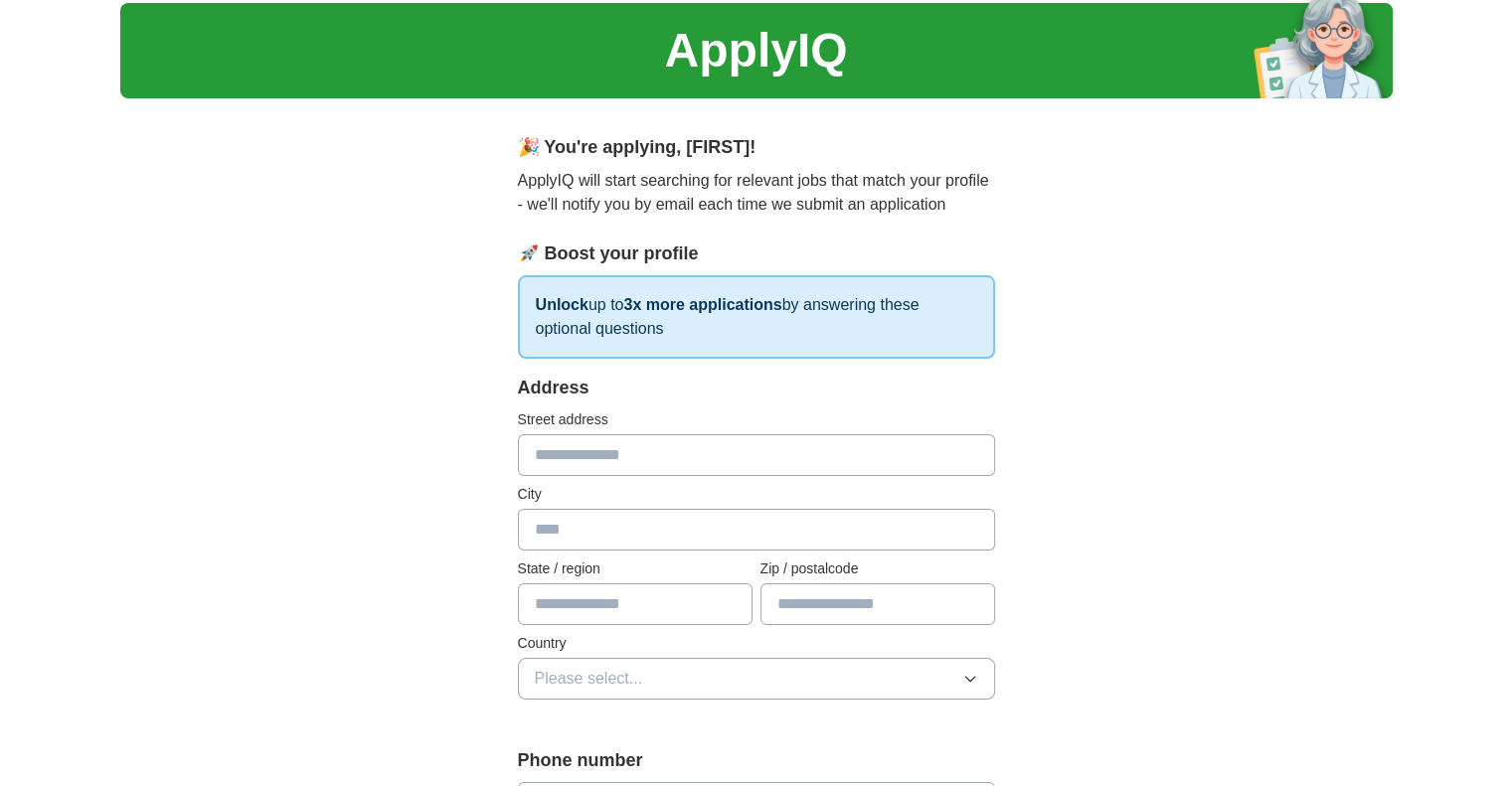 scroll, scrollTop: 0, scrollLeft: 0, axis: both 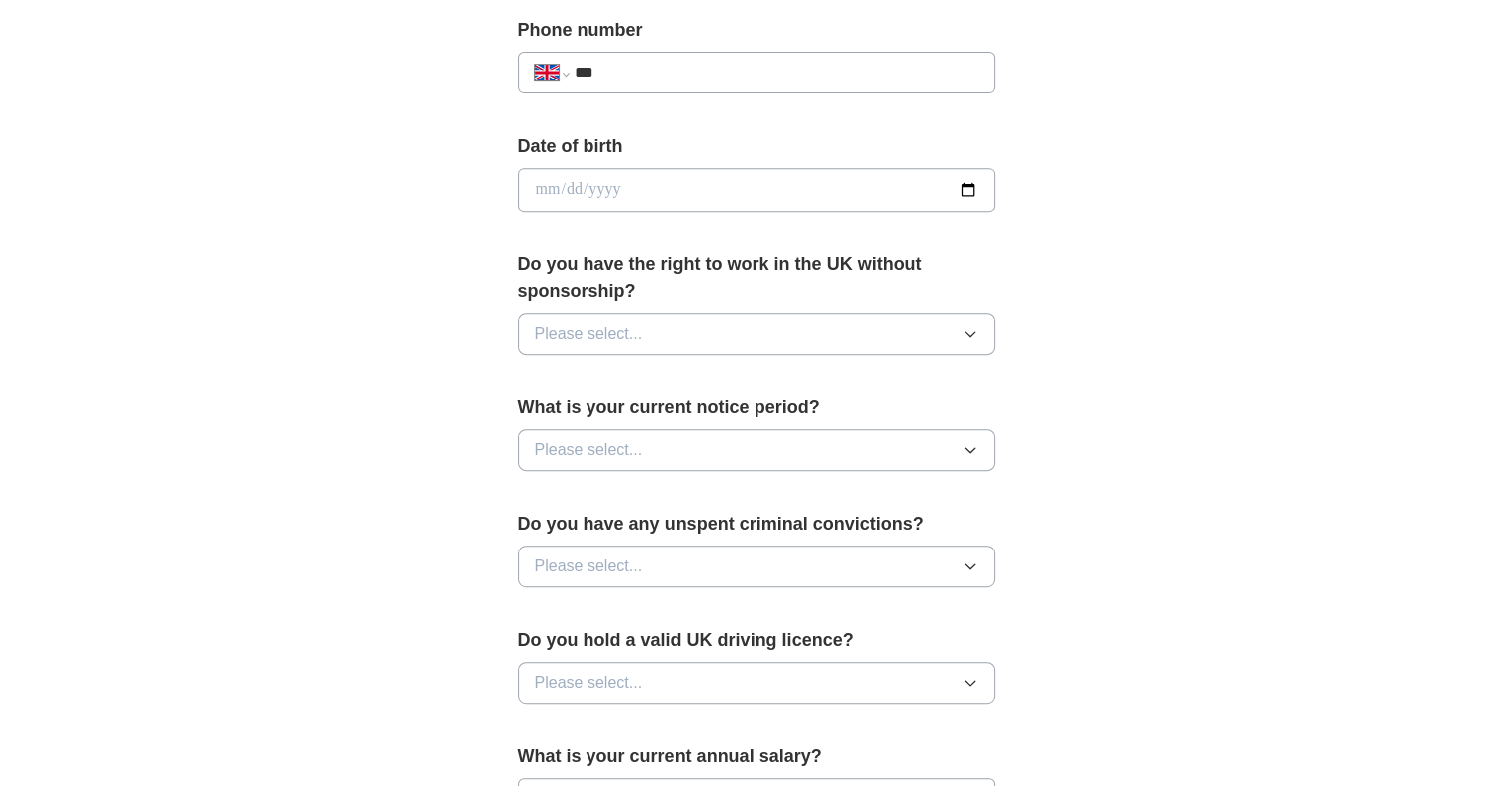 click on "Please select..." at bounding box center (756, 334) 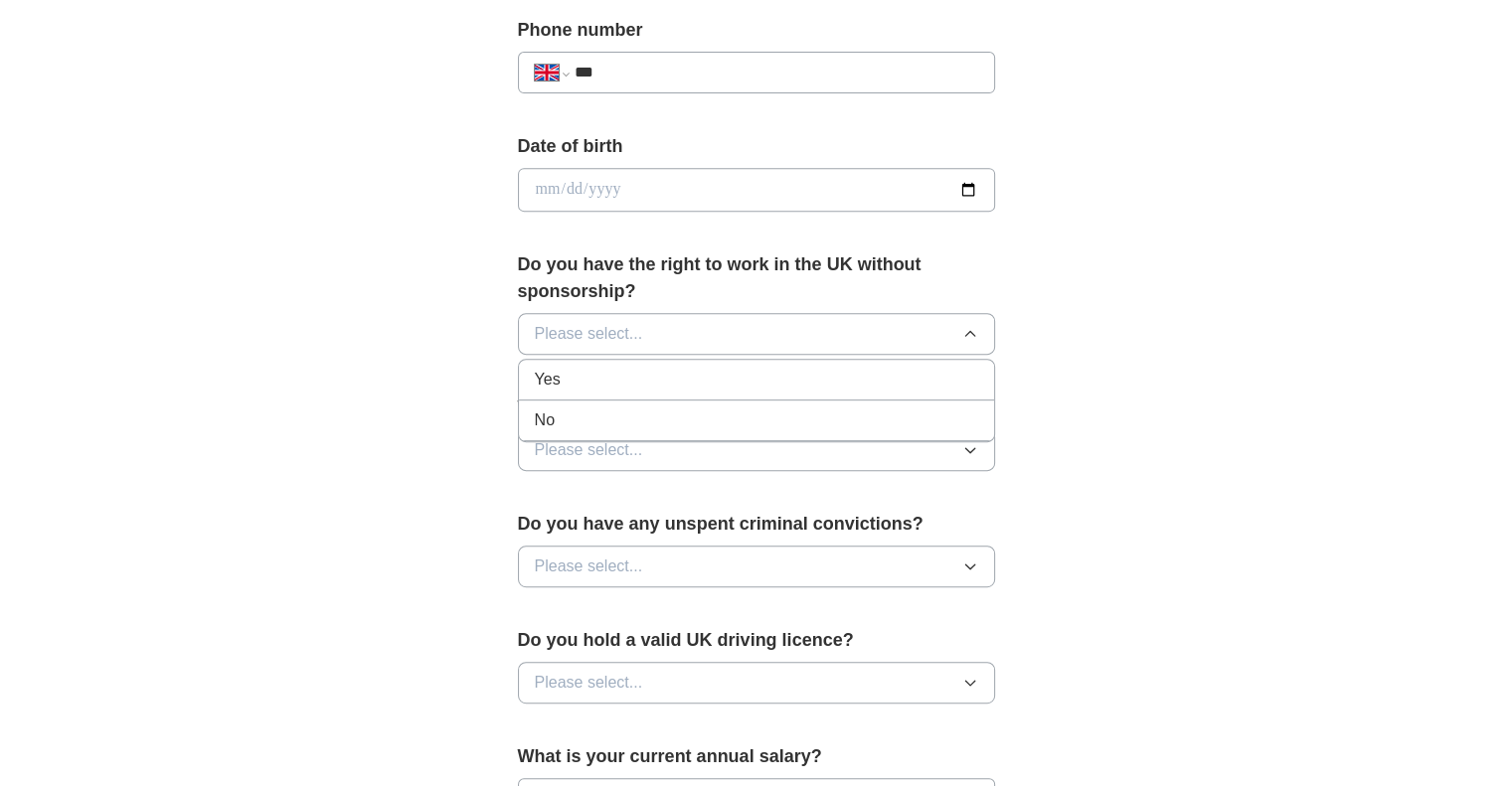 click on "Yes" at bounding box center [756, 380] 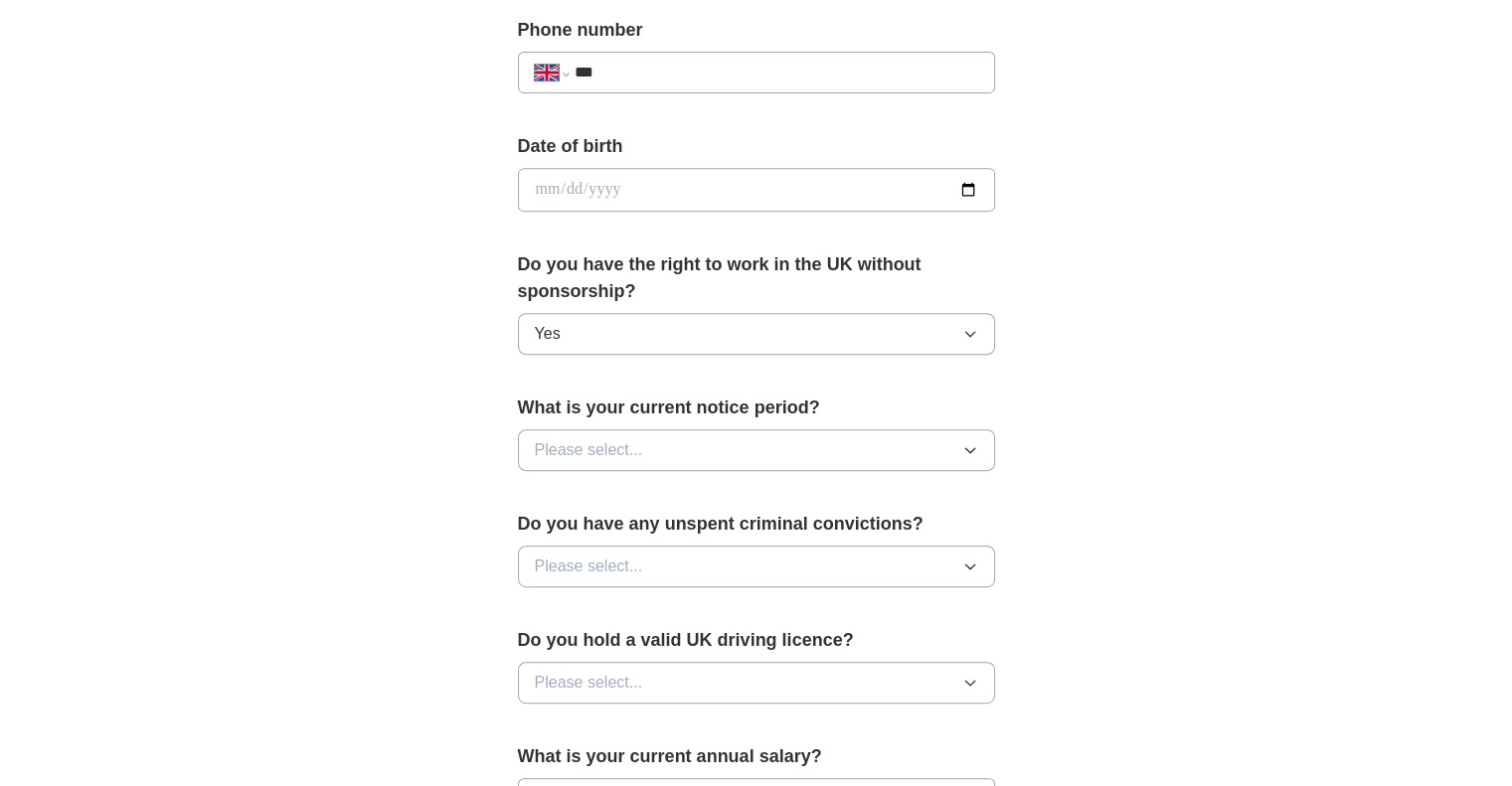 click on "Please select..." at bounding box center (756, 450) 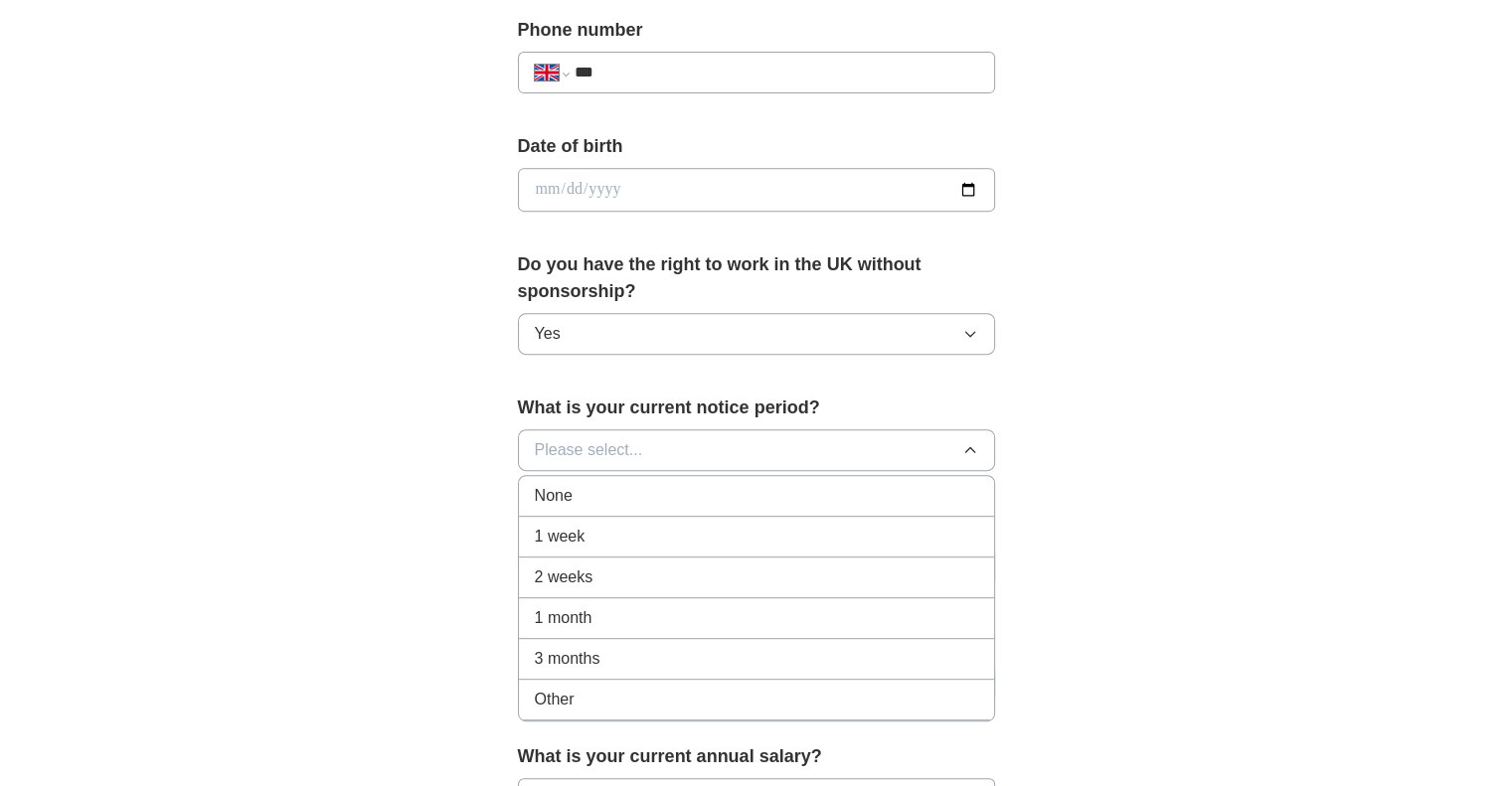 click on "2 weeks" at bounding box center (756, 577) 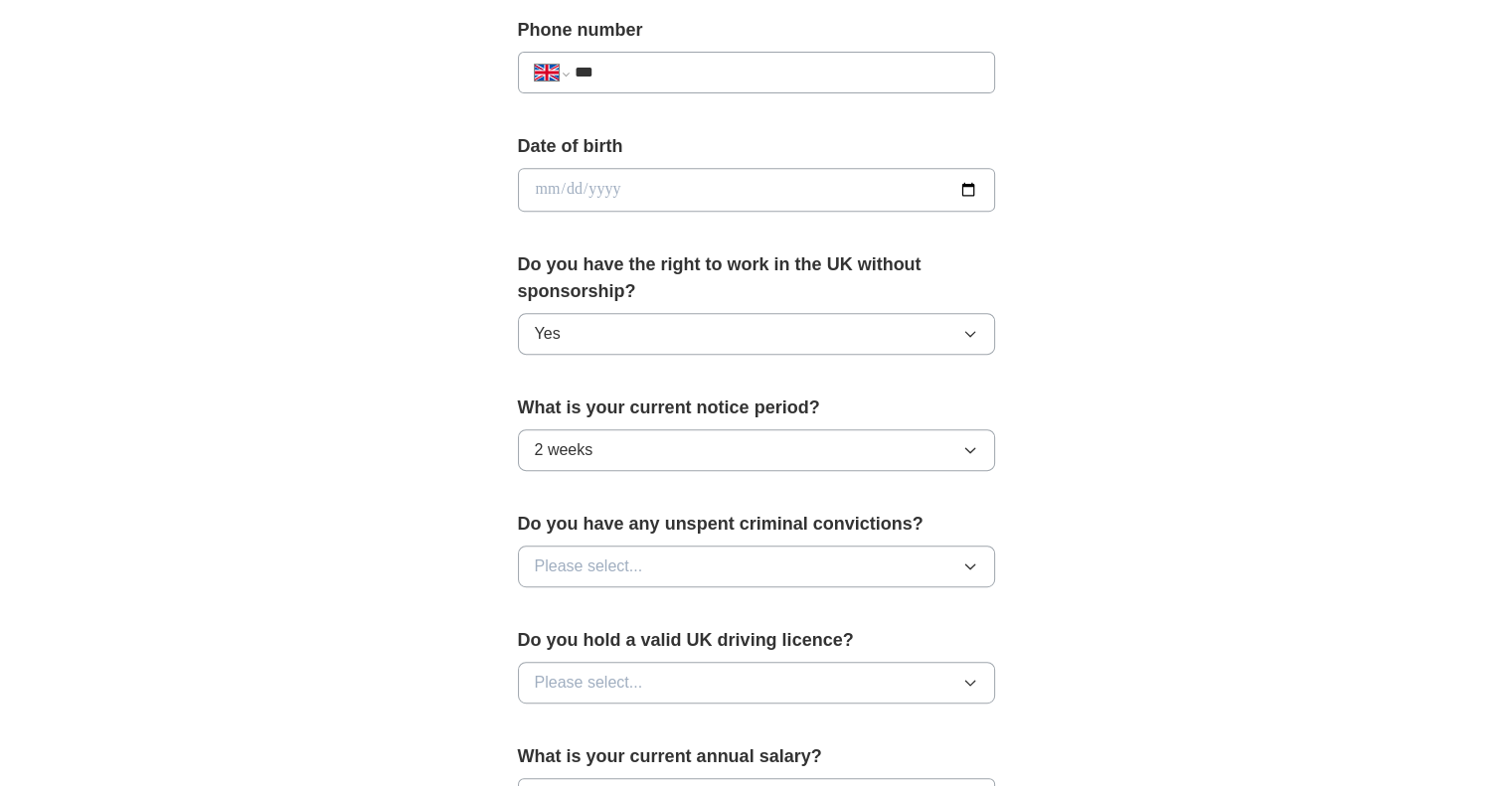 click on "Please select..." at bounding box center [588, 566] 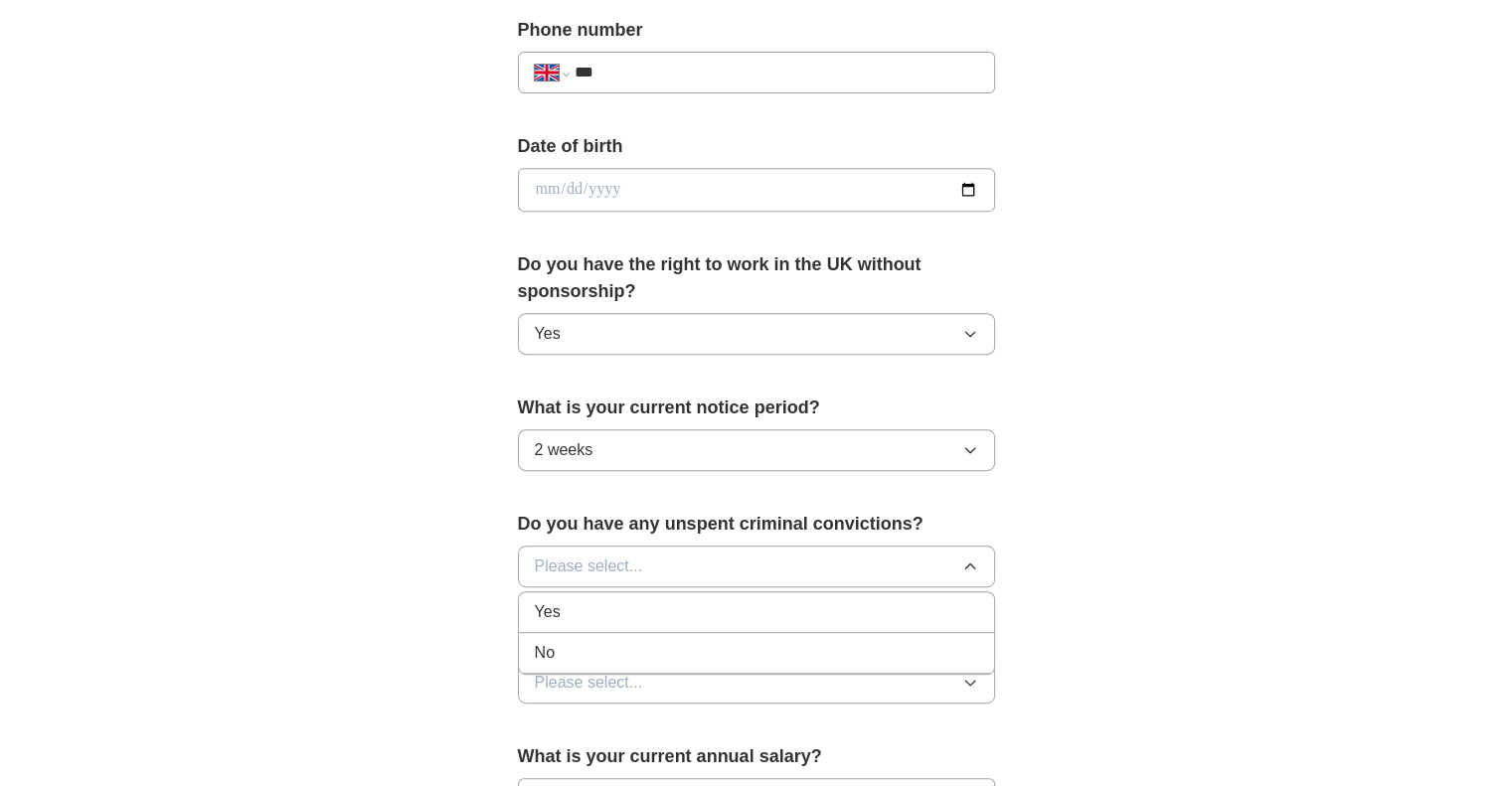 click on "No" at bounding box center [756, 653] 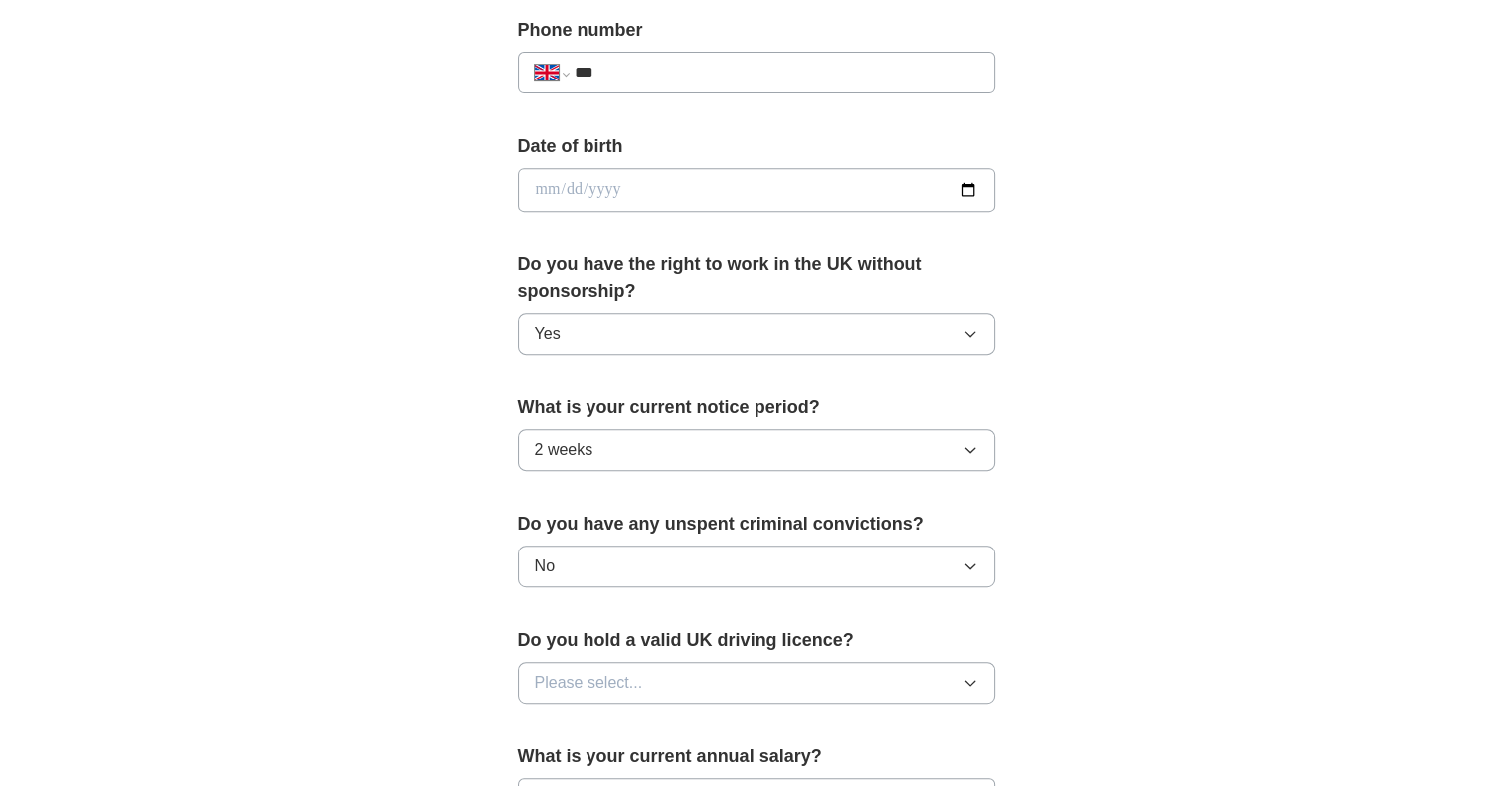 click on "Please select..." at bounding box center [756, 683] 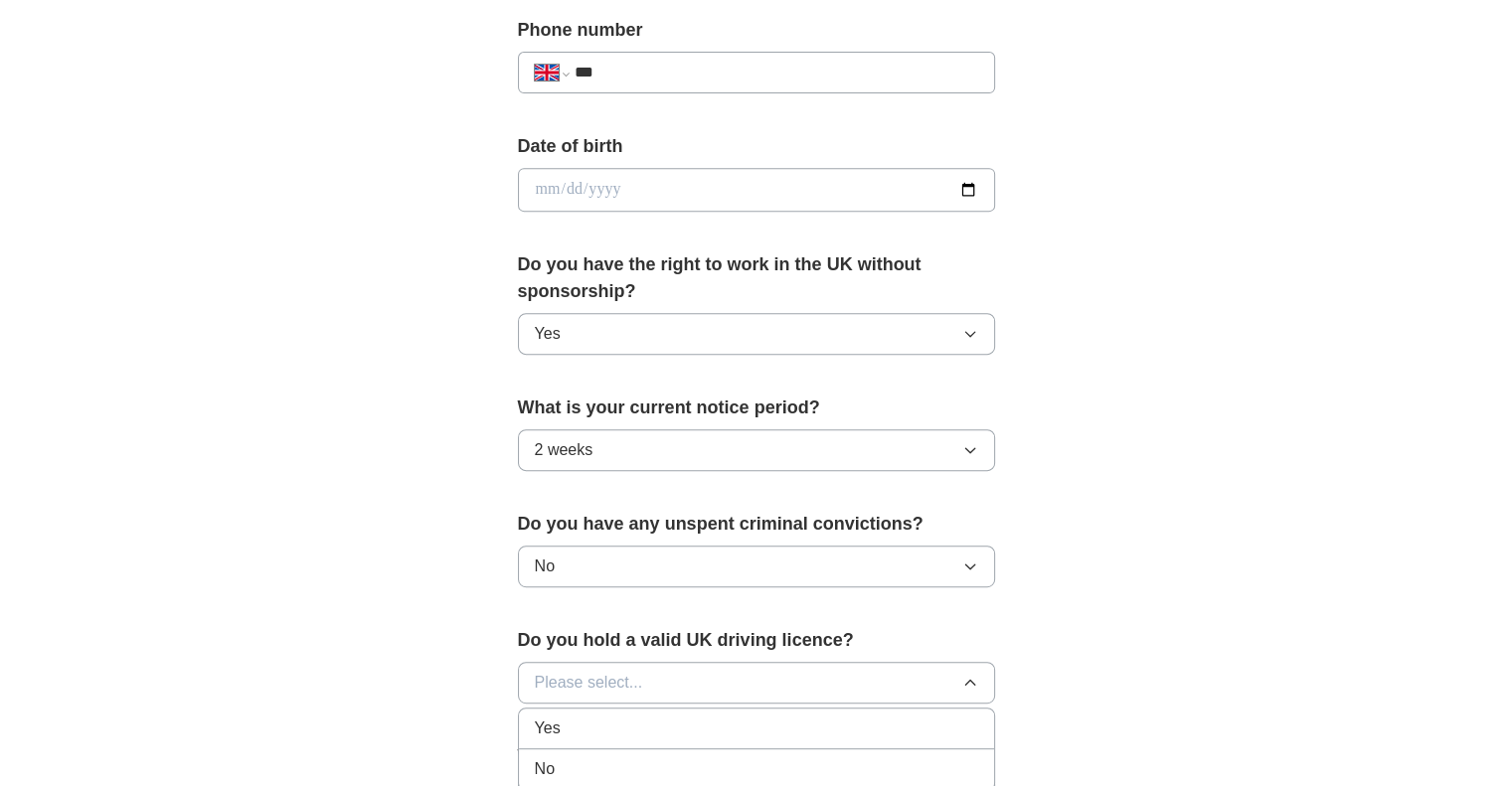 click on "Yes" at bounding box center [756, 728] 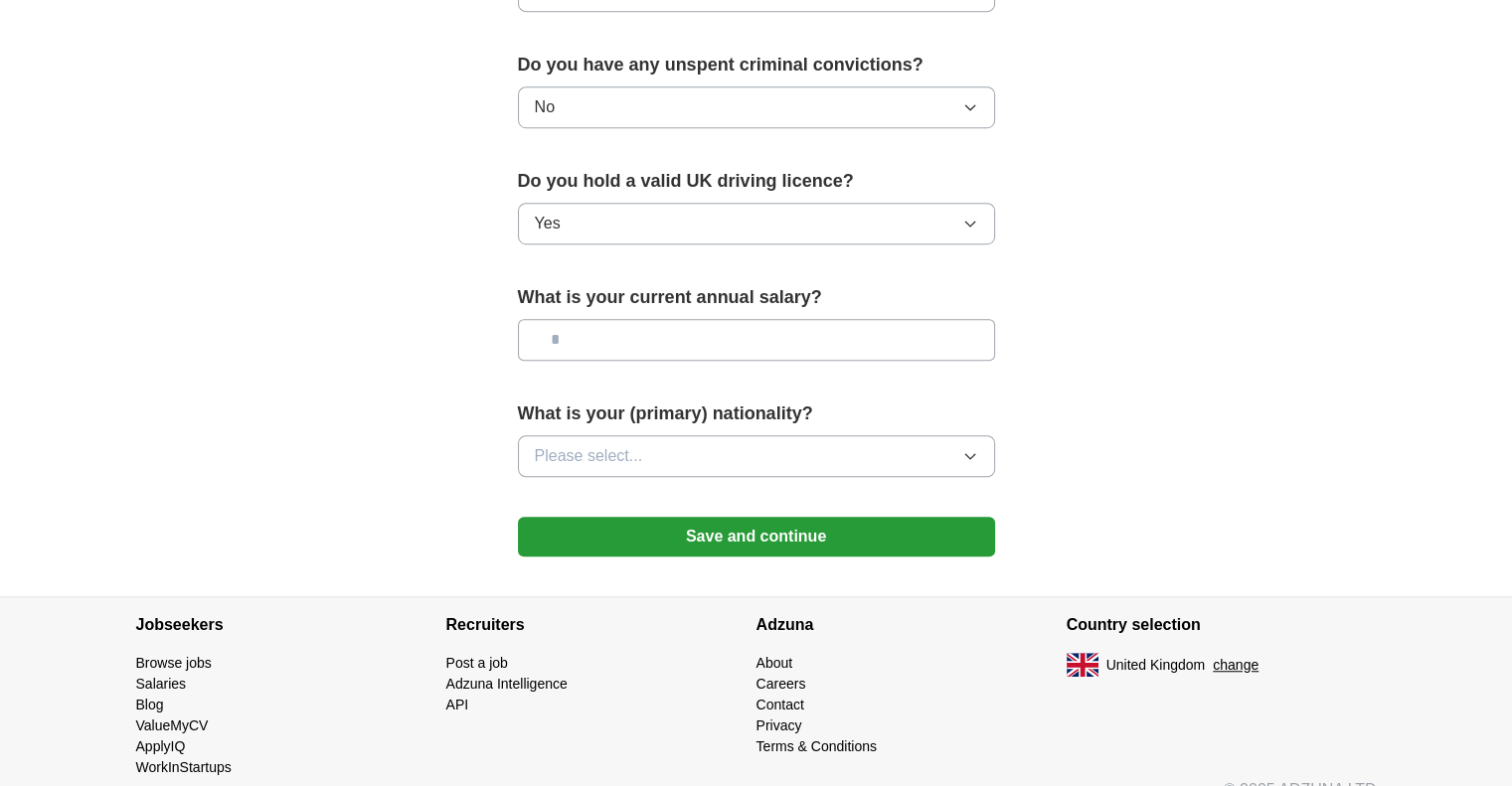 scroll, scrollTop: 1254, scrollLeft: 0, axis: vertical 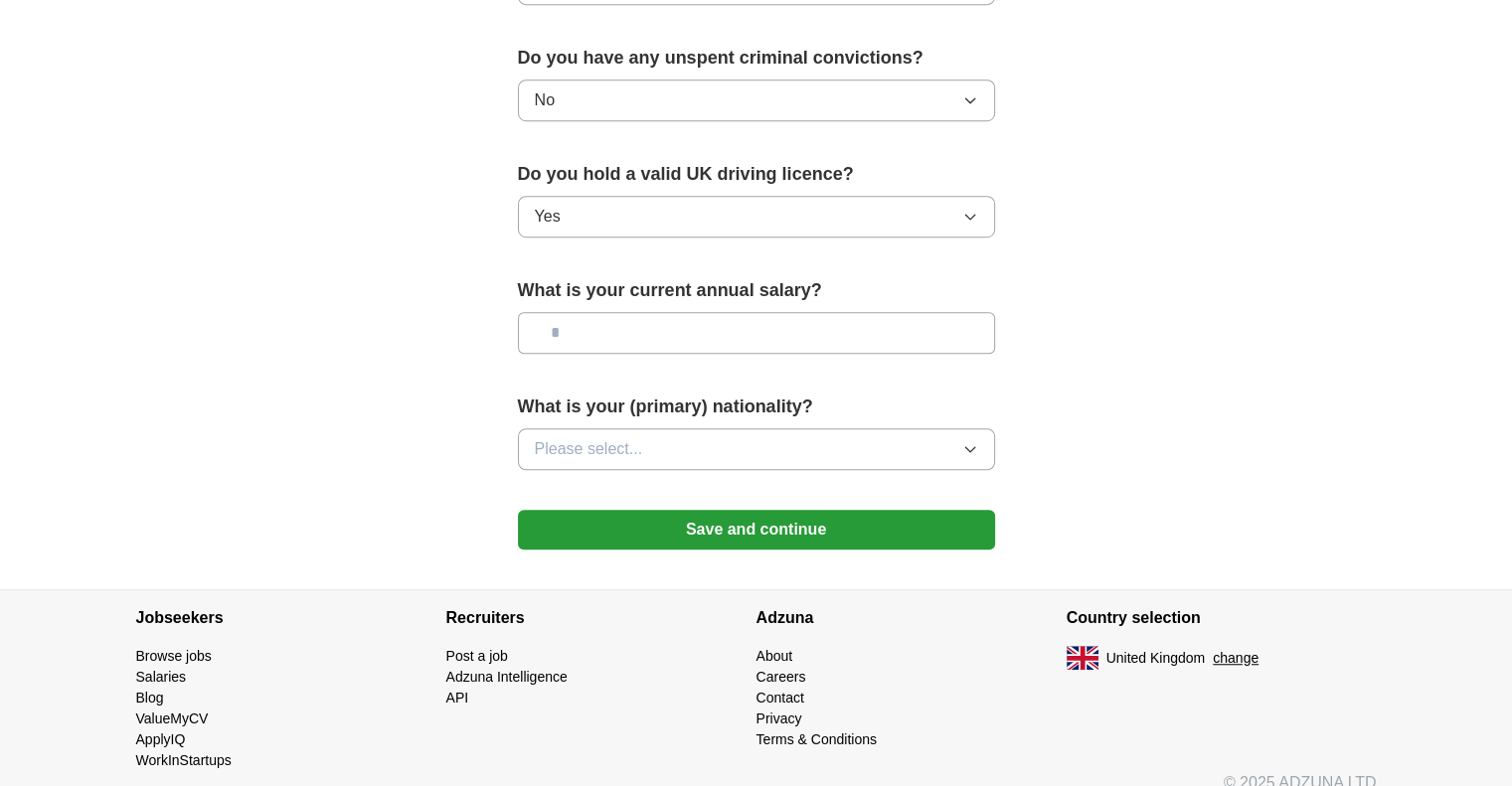 click at bounding box center (756, 333) 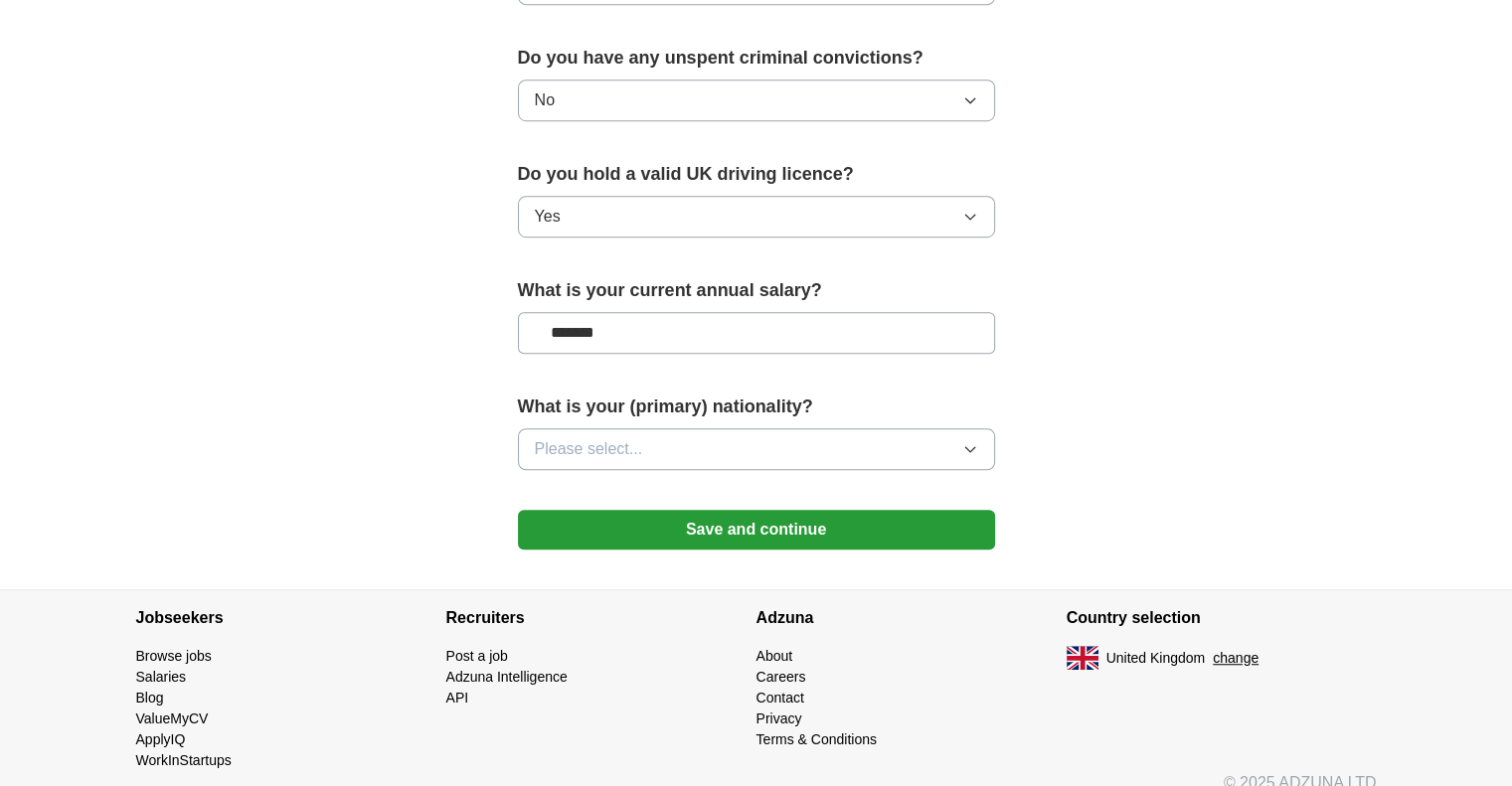 type on "*******" 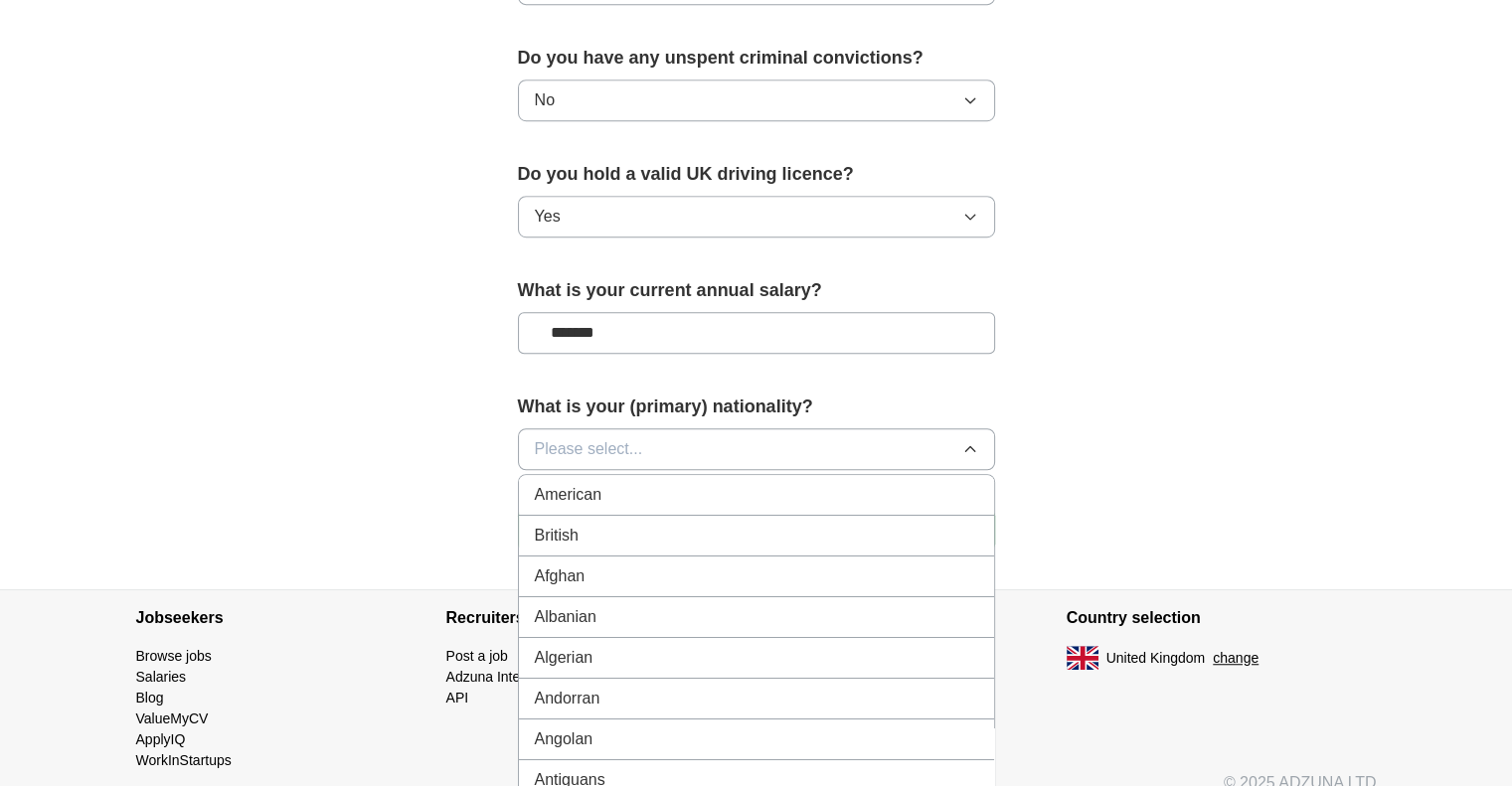 type 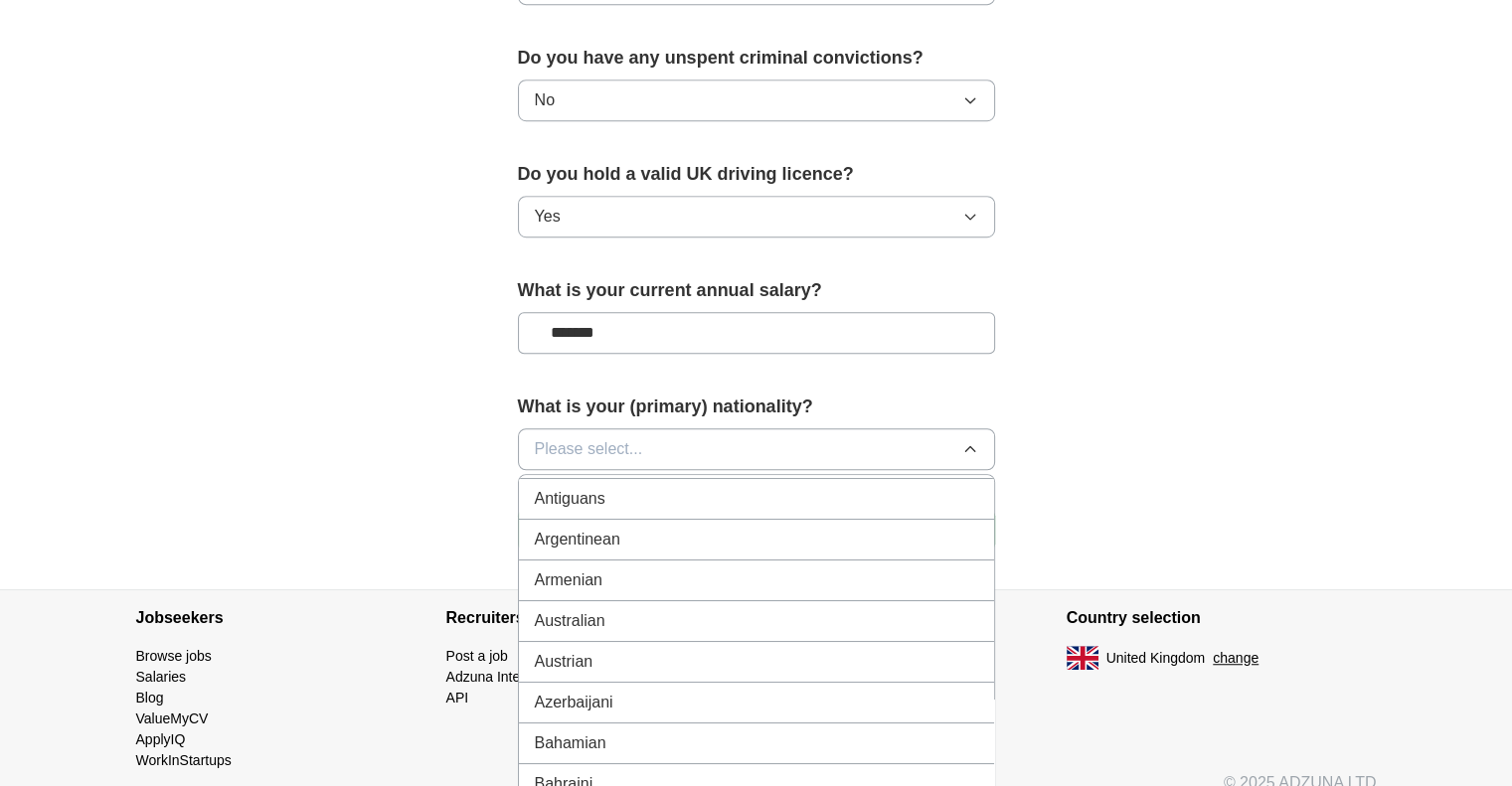 scroll, scrollTop: 333, scrollLeft: 0, axis: vertical 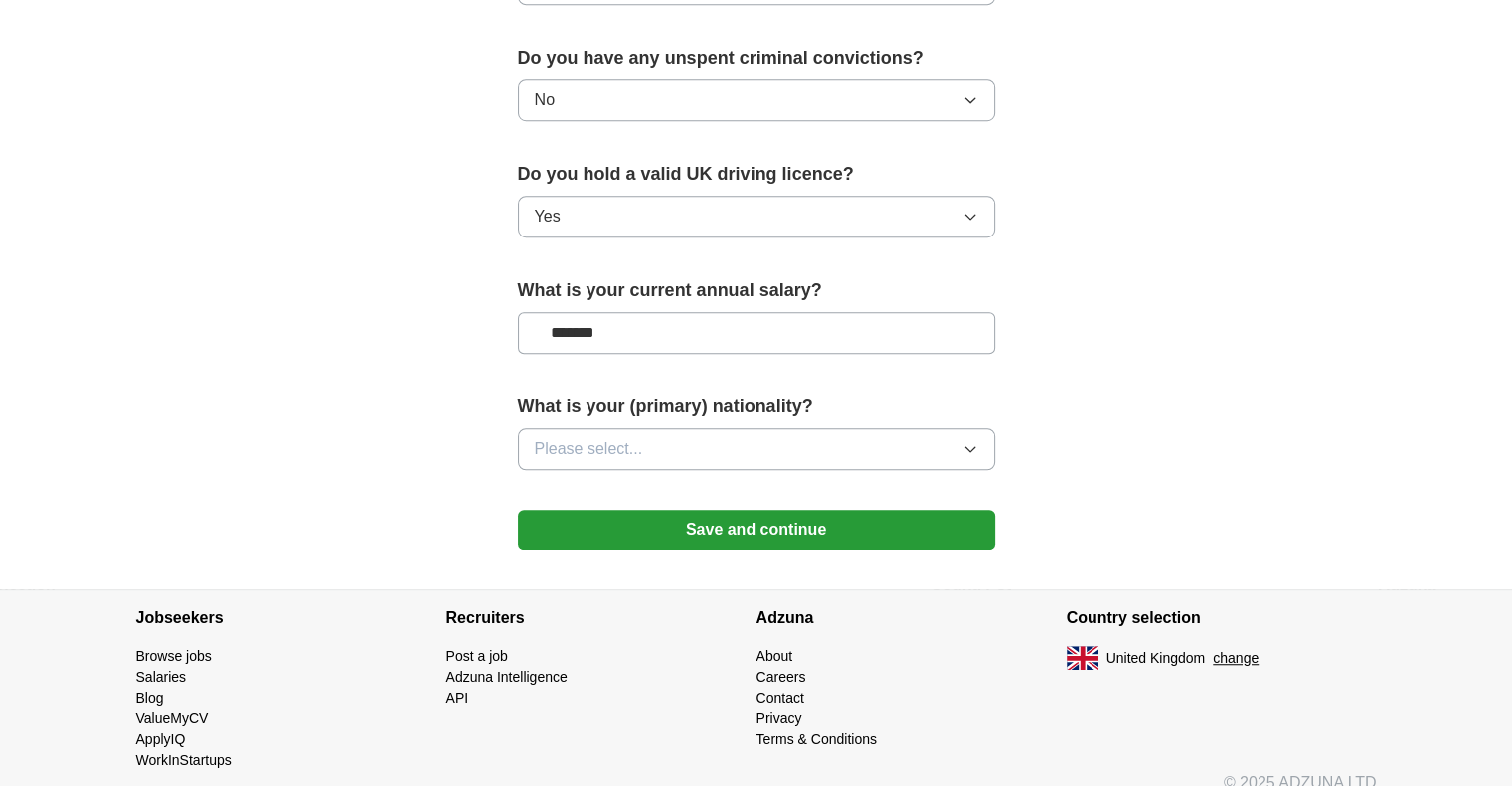 click on "**********" at bounding box center [756, -302] 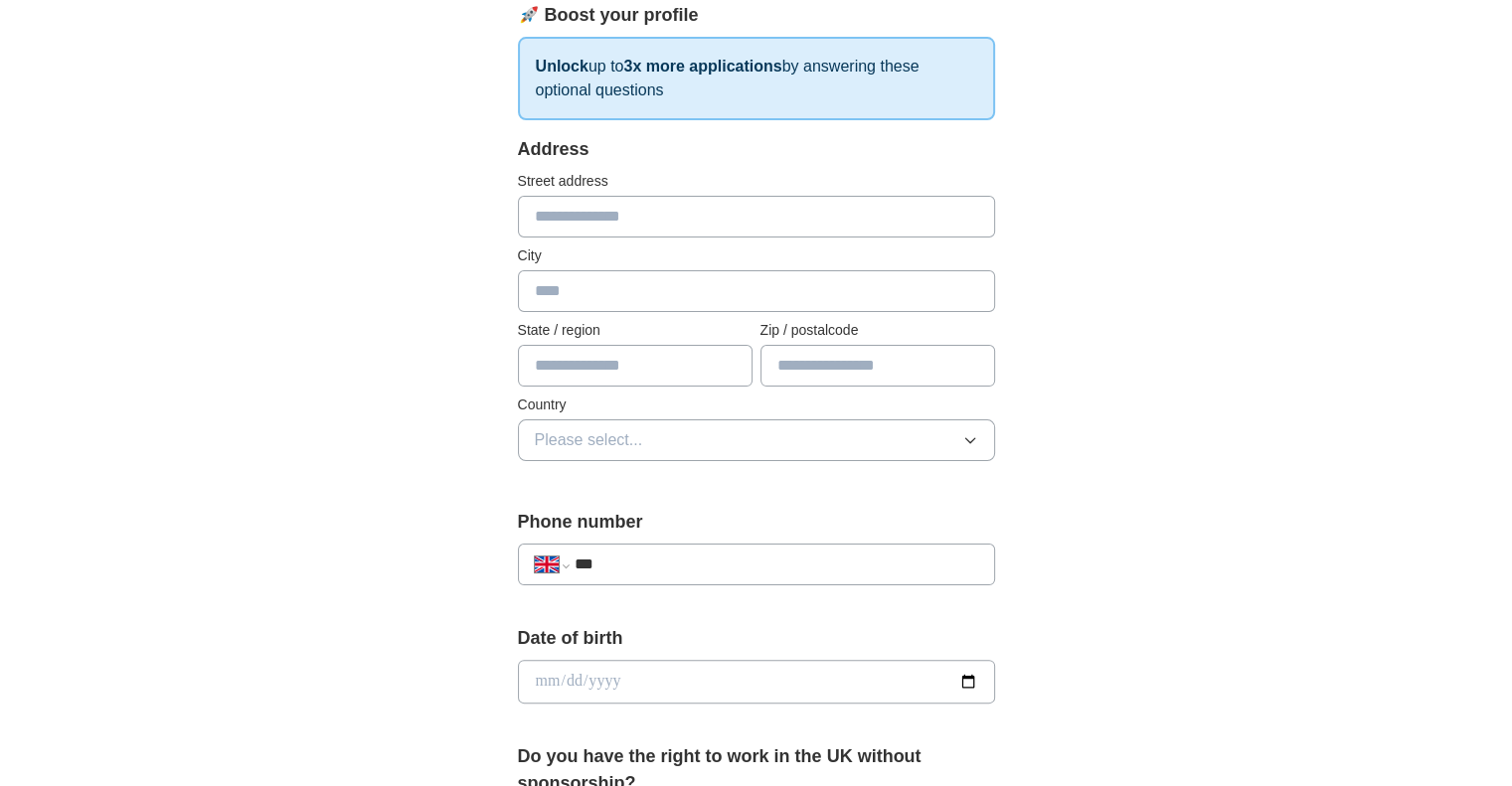 scroll, scrollTop: 305, scrollLeft: 0, axis: vertical 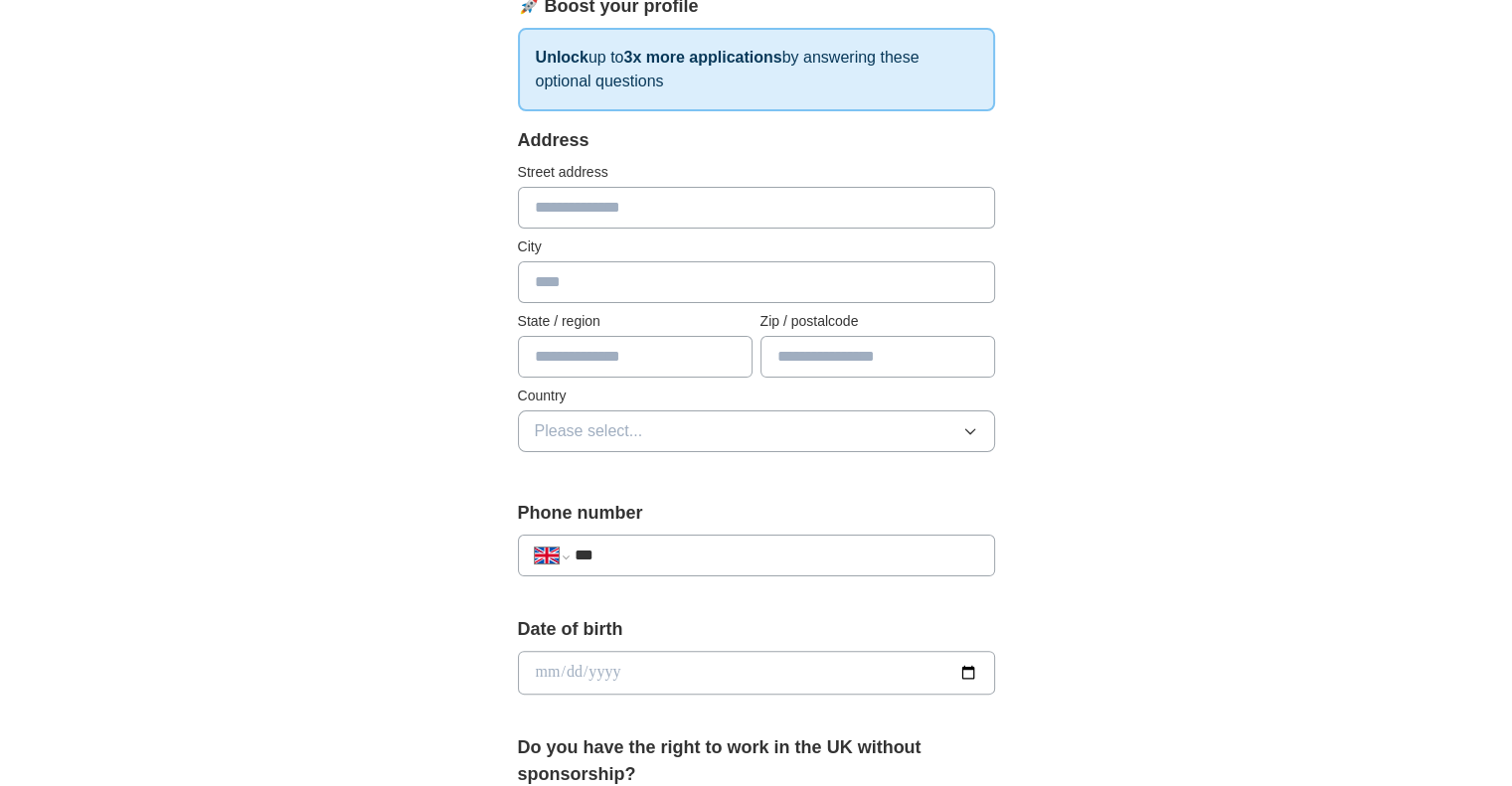 click on "***" at bounding box center (775, 555) 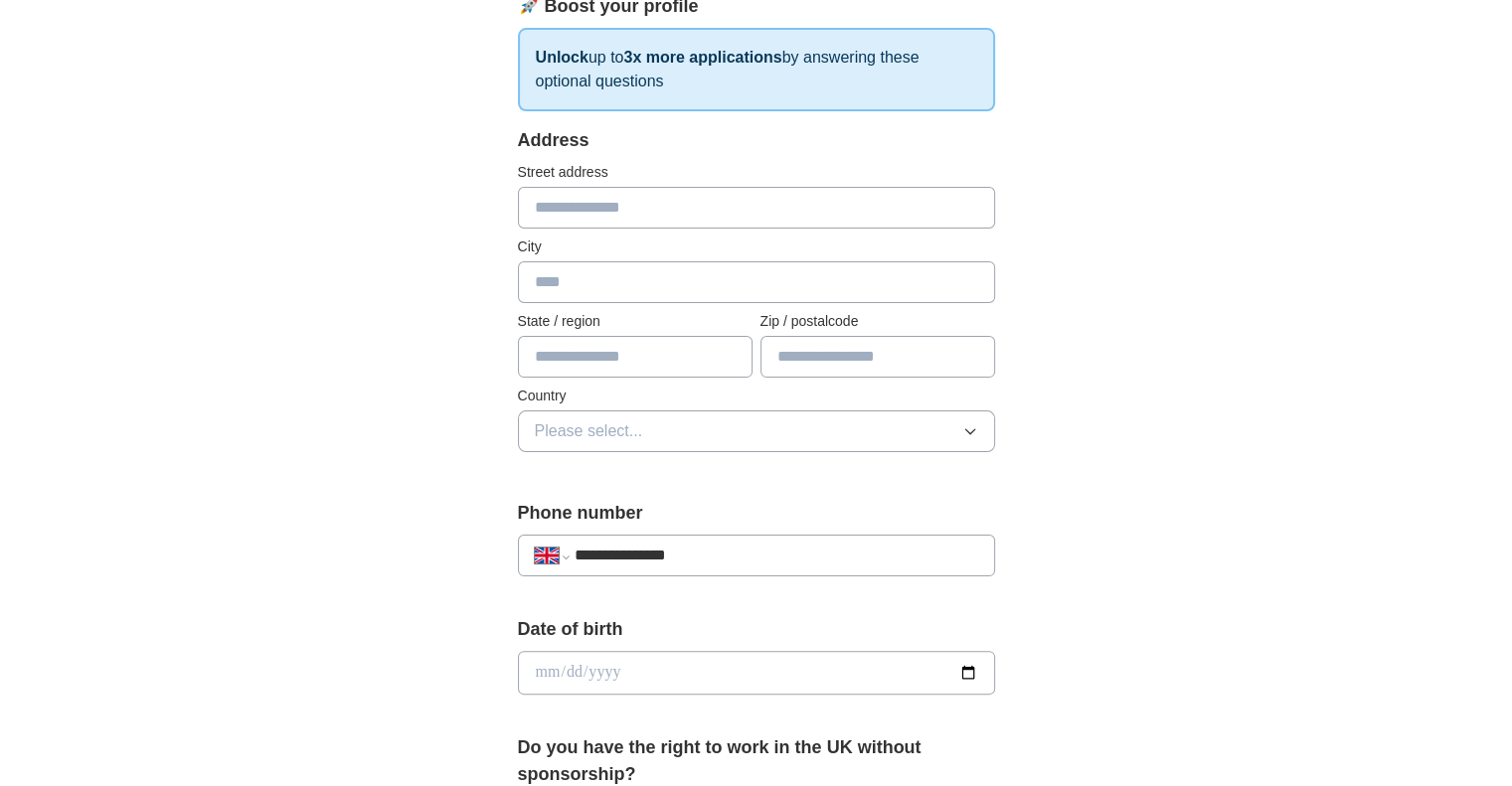 type on "*******" 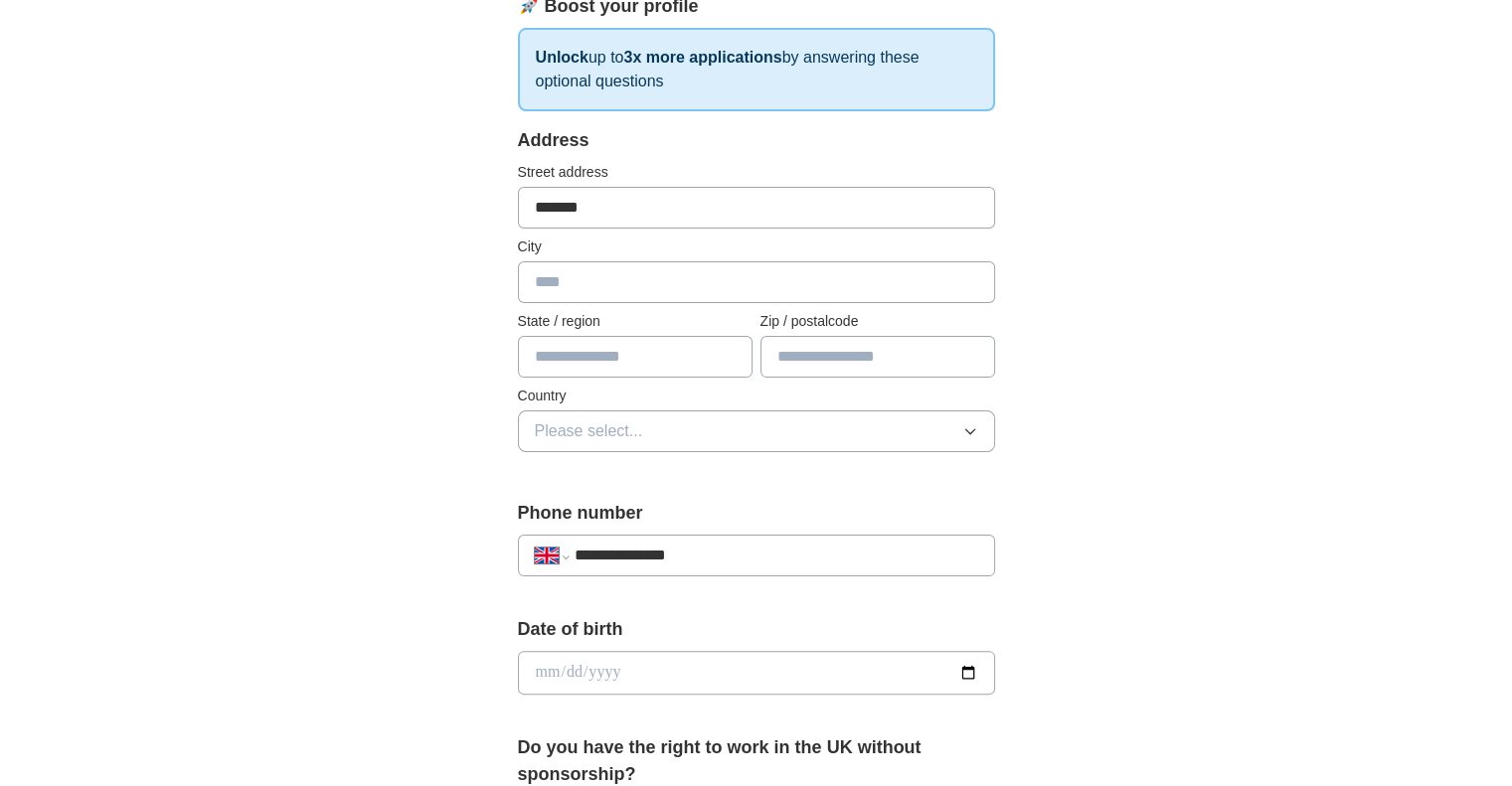 type on "**********" 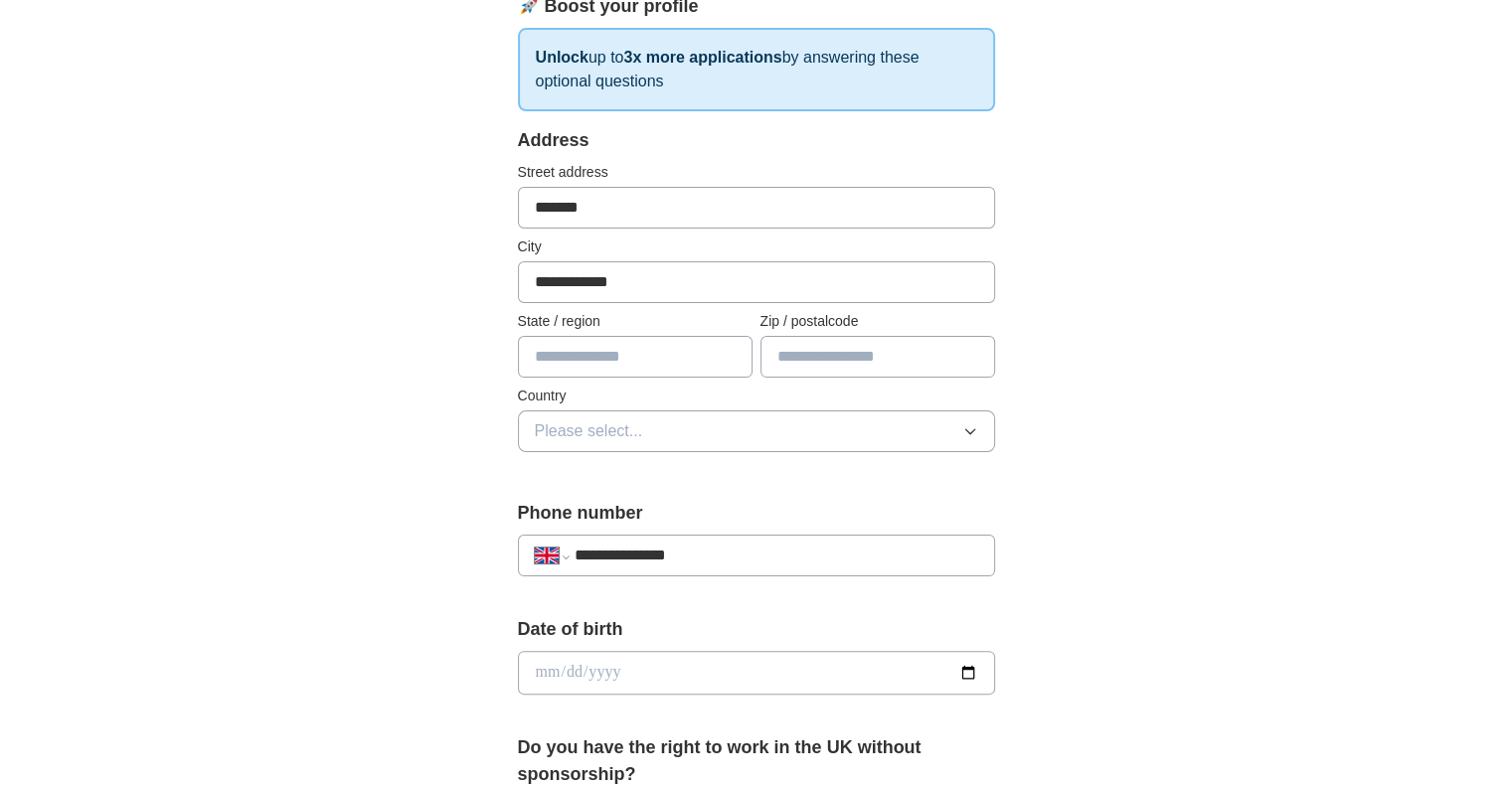 type on "********" 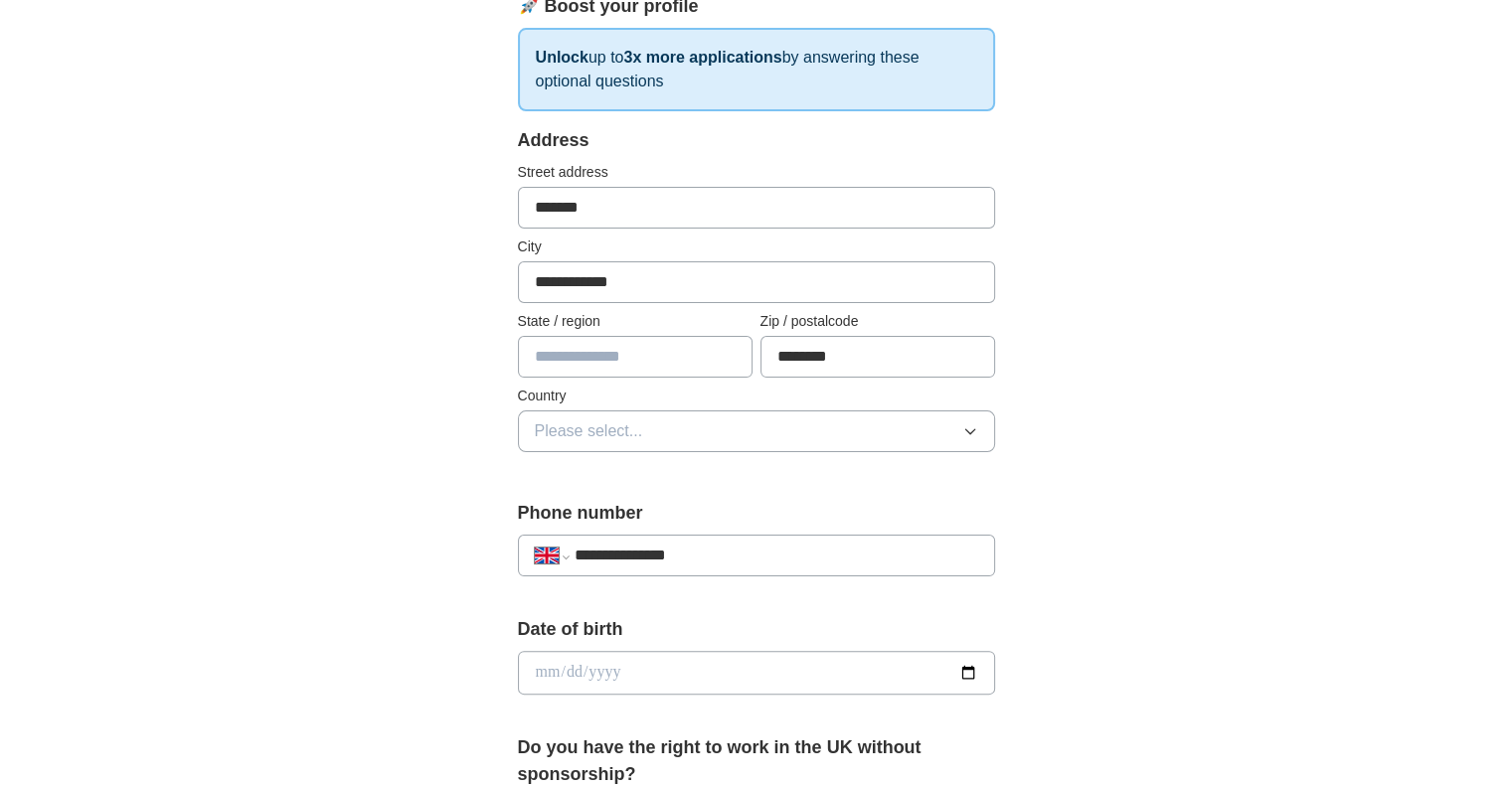 click on "*******" at bounding box center (756, 208) 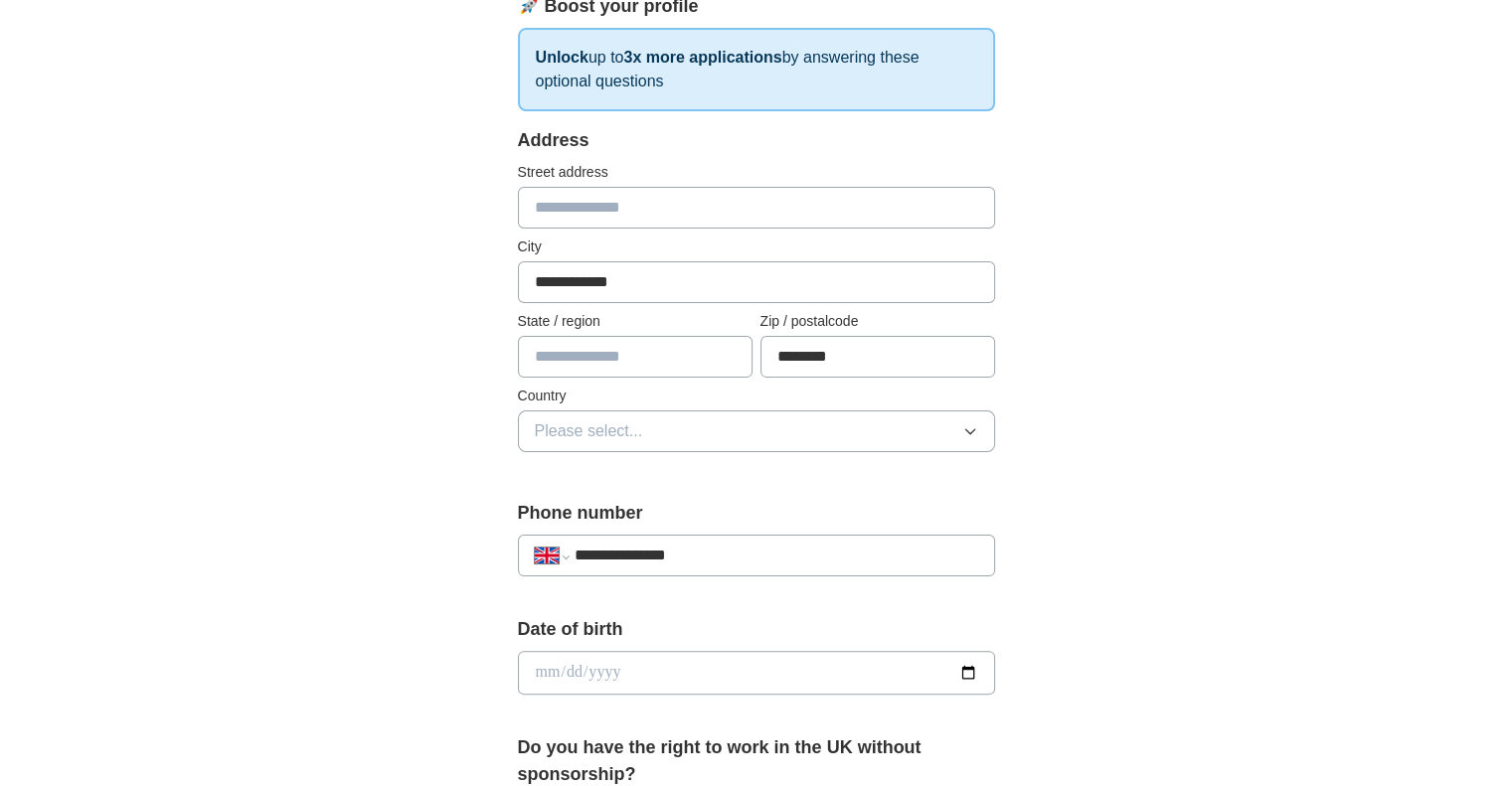 type 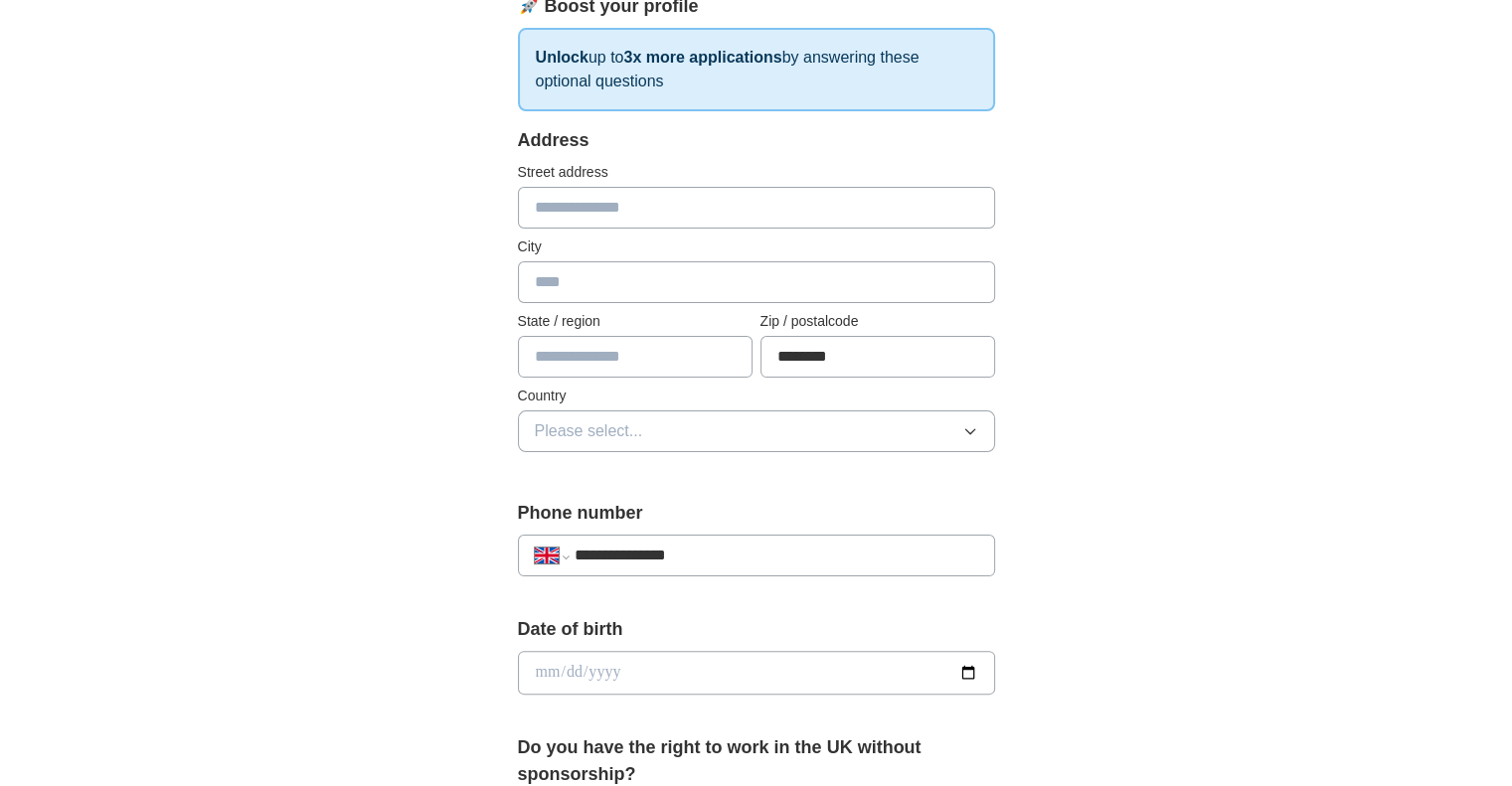 type 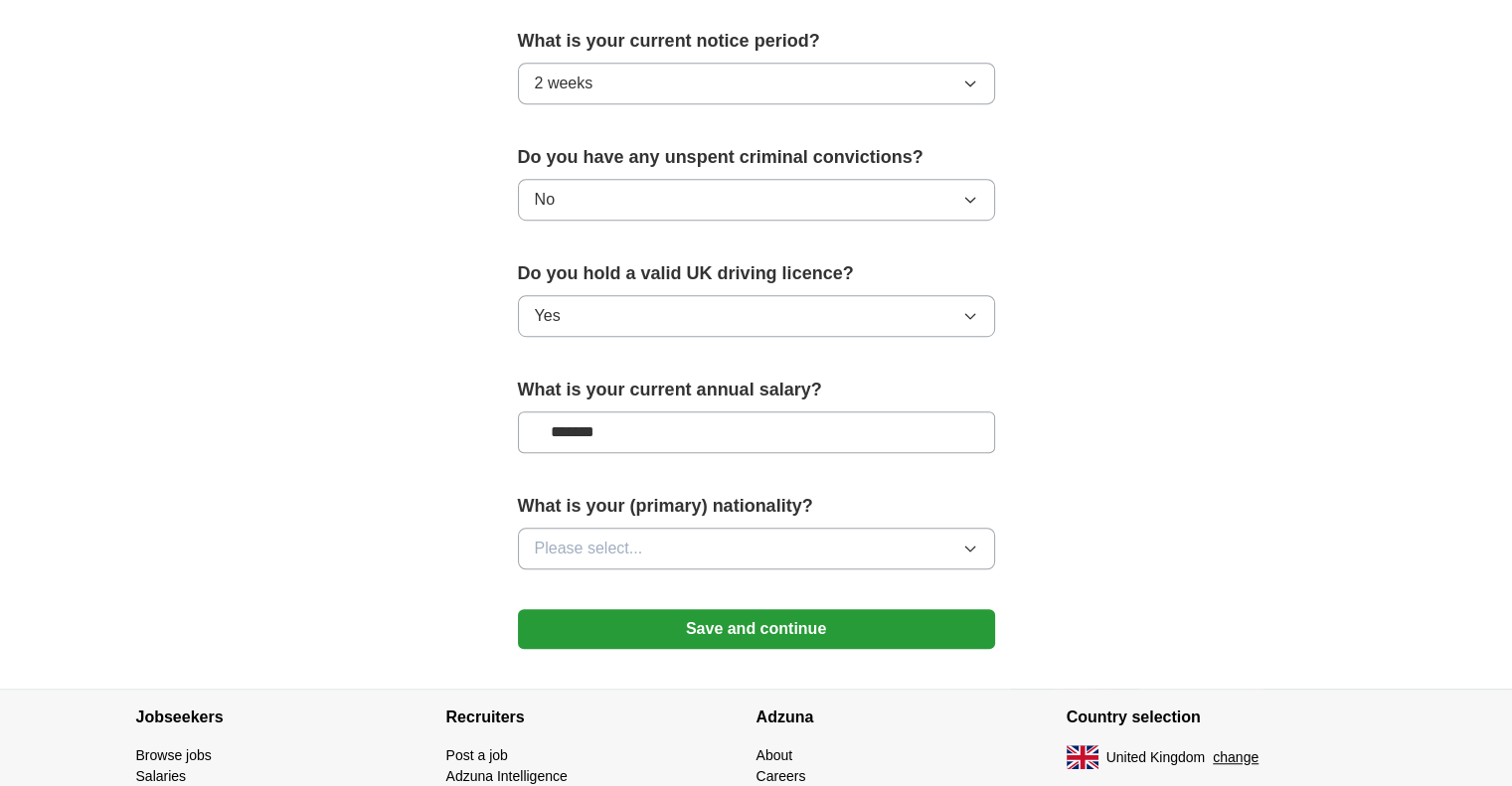 scroll, scrollTop: 1180, scrollLeft: 0, axis: vertical 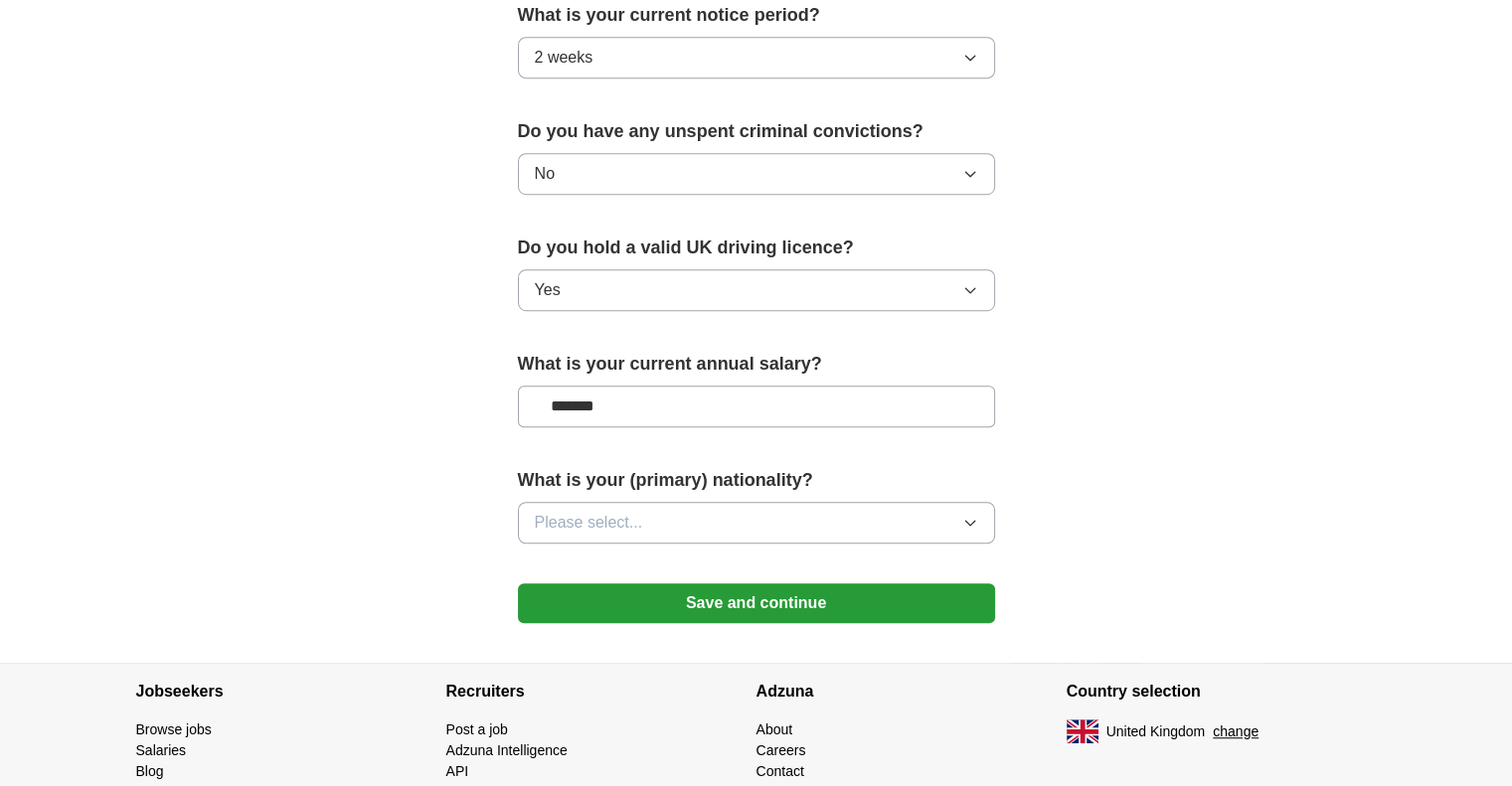 type 